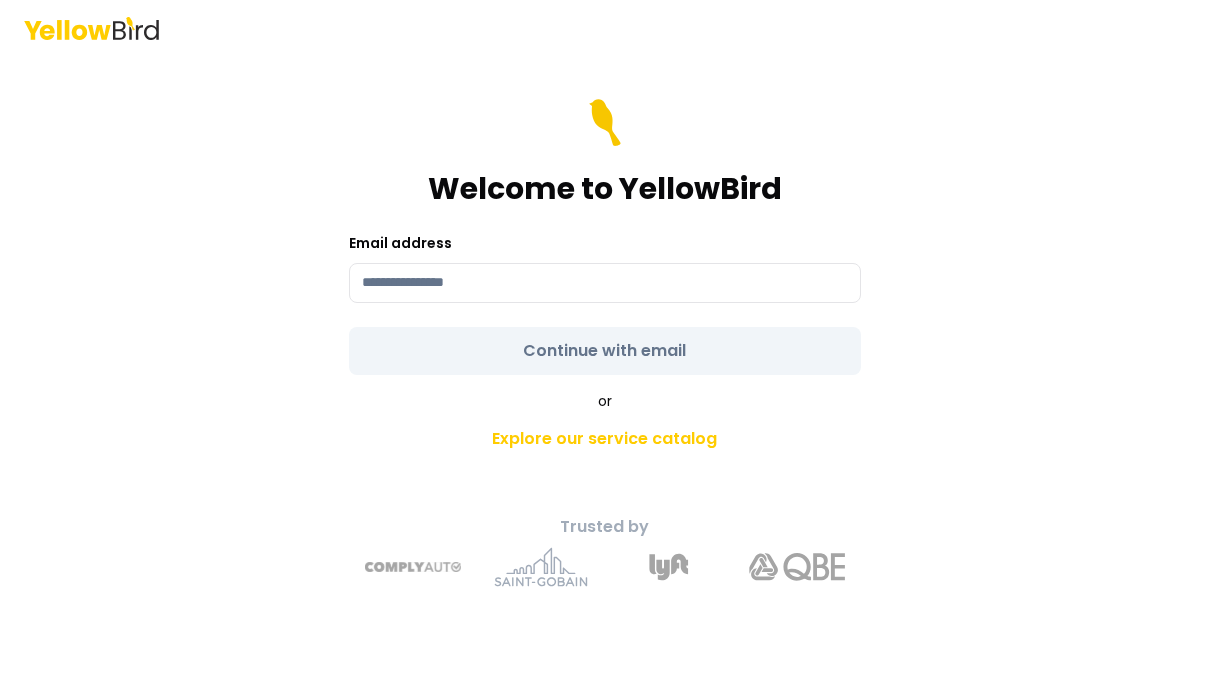 scroll, scrollTop: 0, scrollLeft: 0, axis: both 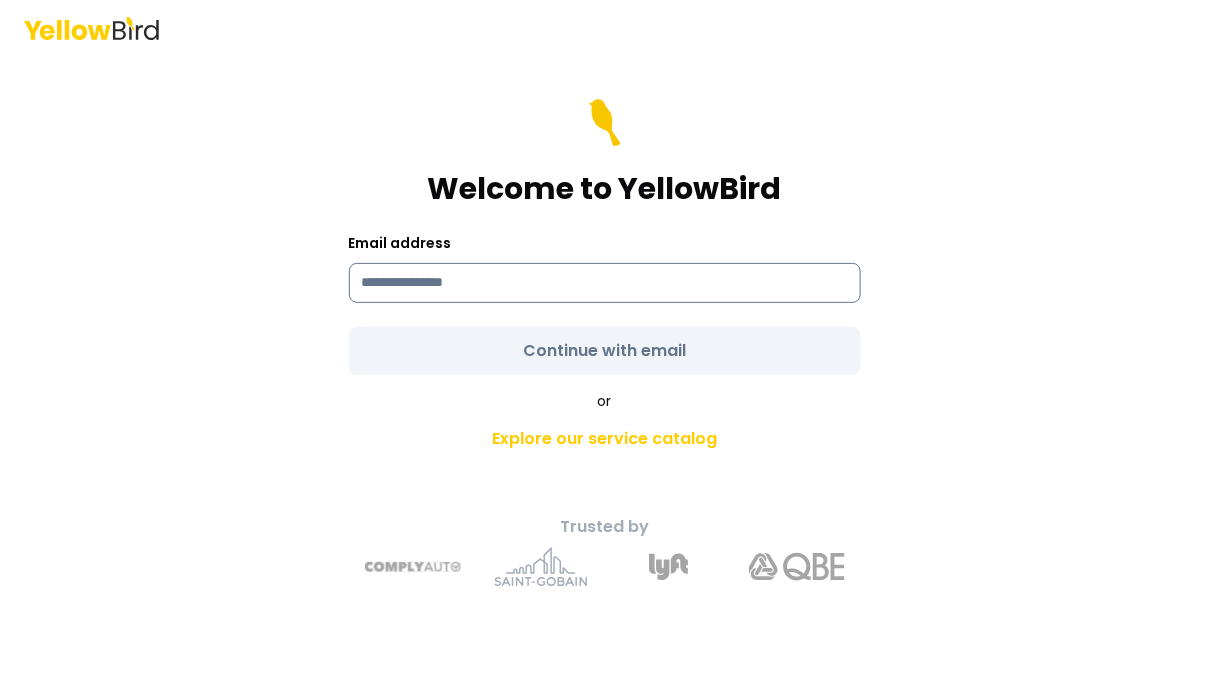 click at bounding box center [605, 283] 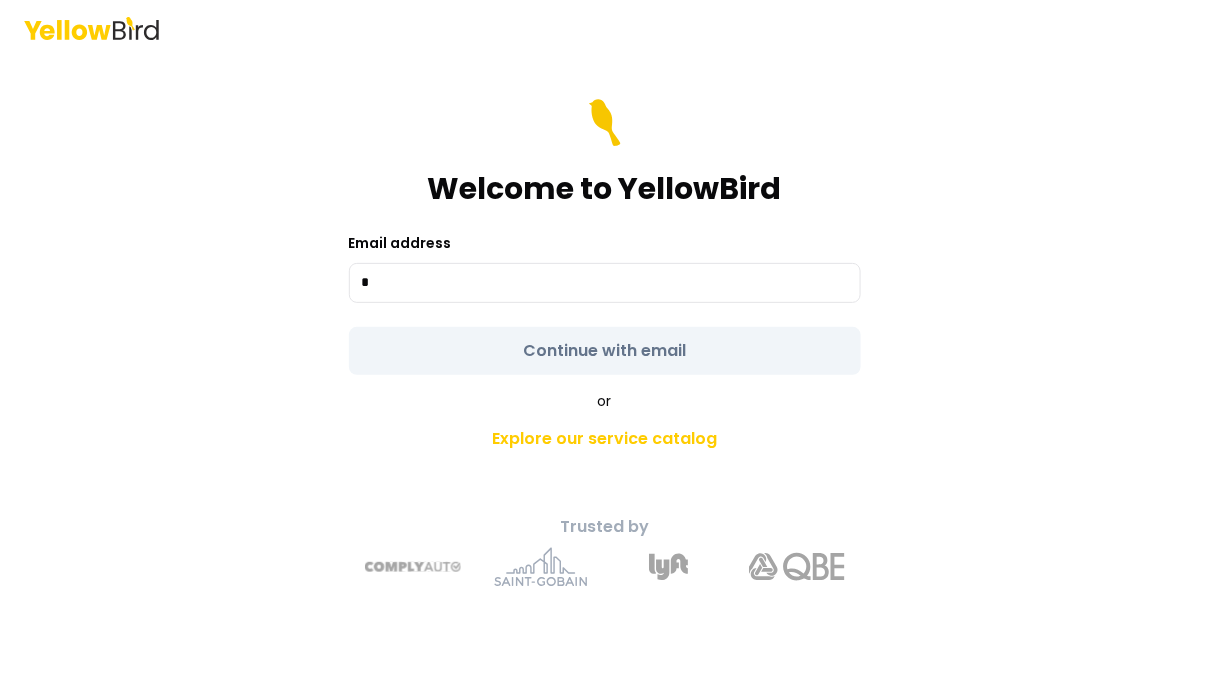 type on "*" 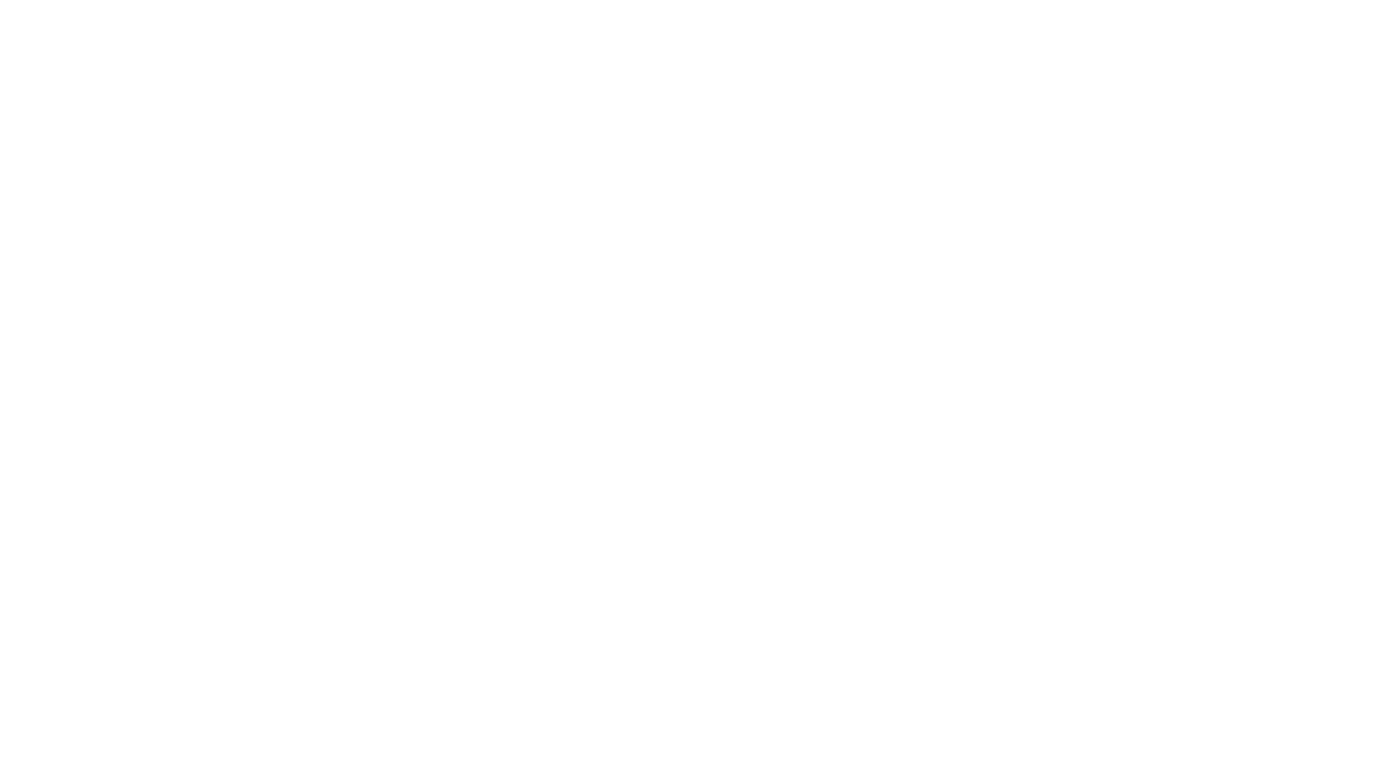 scroll, scrollTop: 0, scrollLeft: 0, axis: both 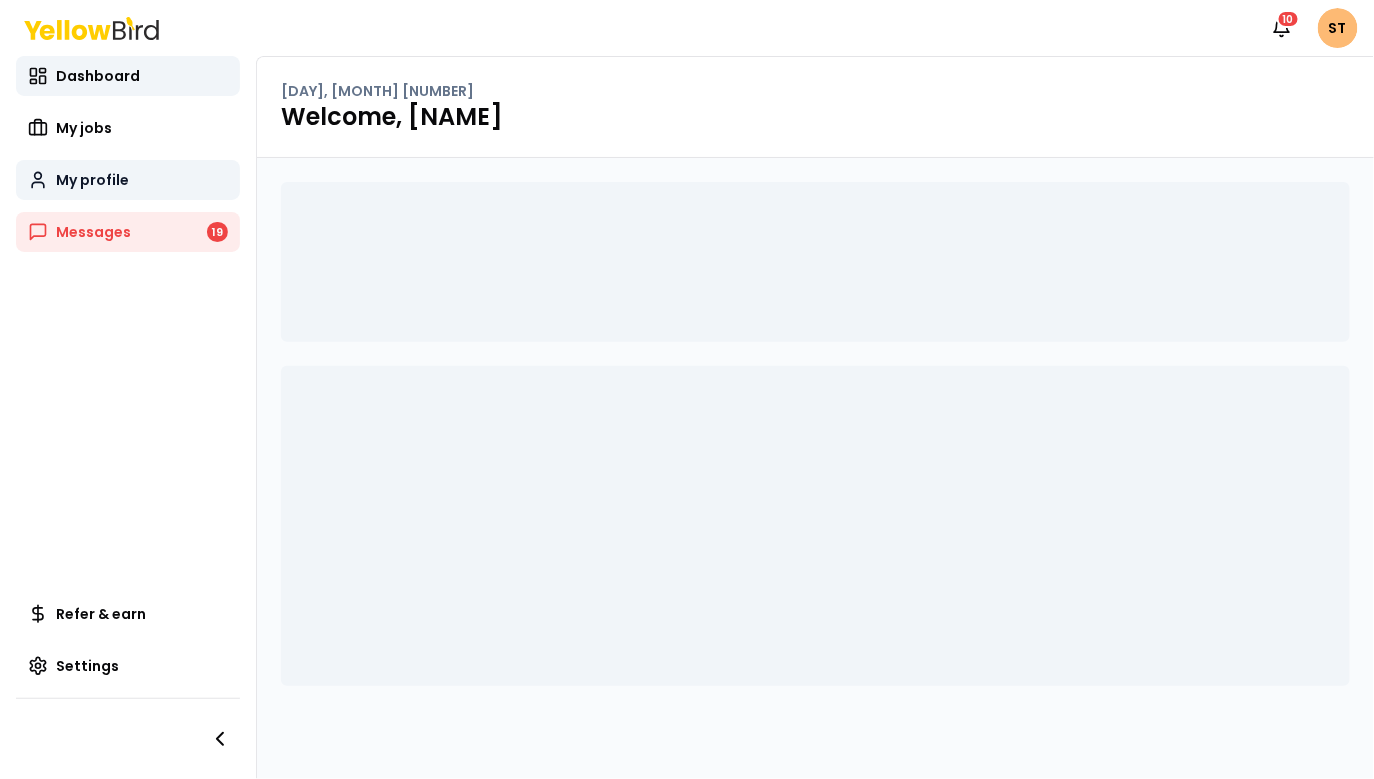 click on "My profile" at bounding box center [92, 180] 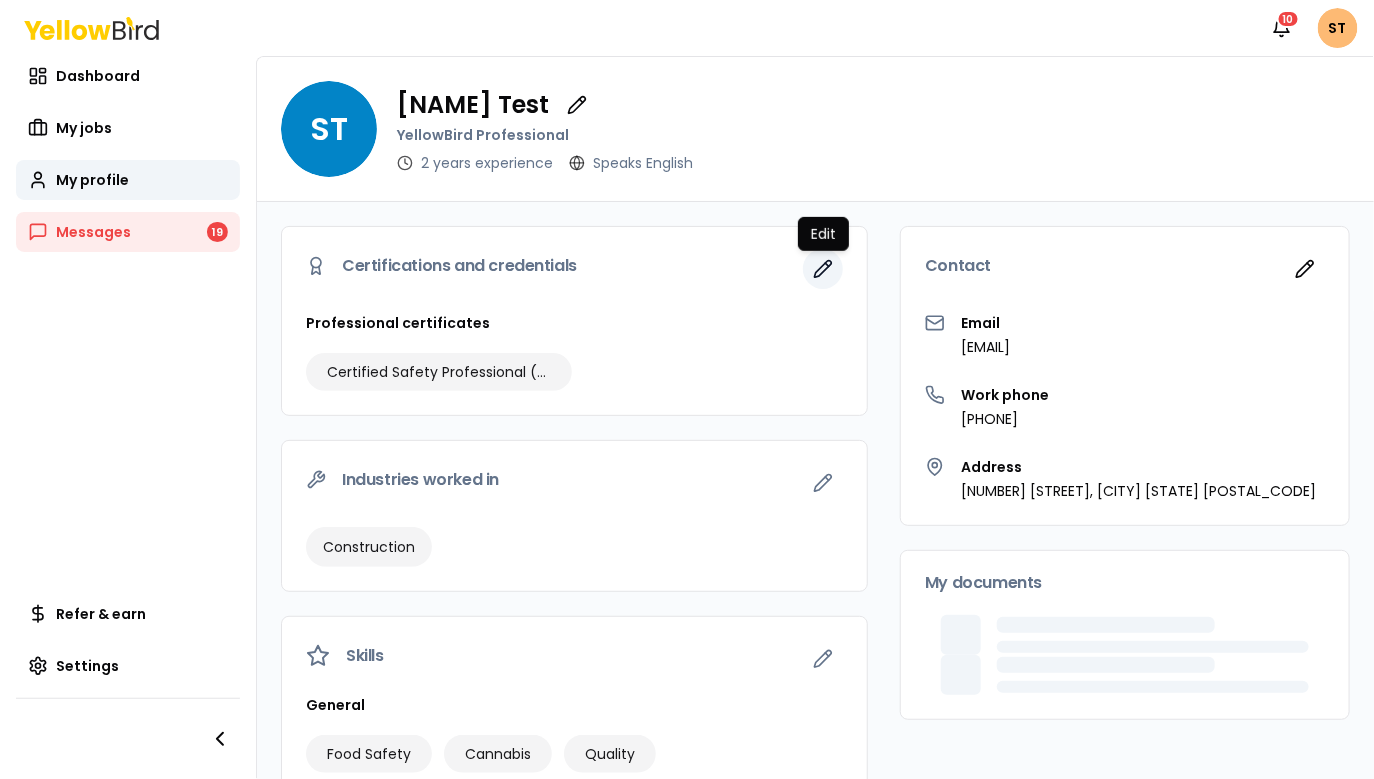 click 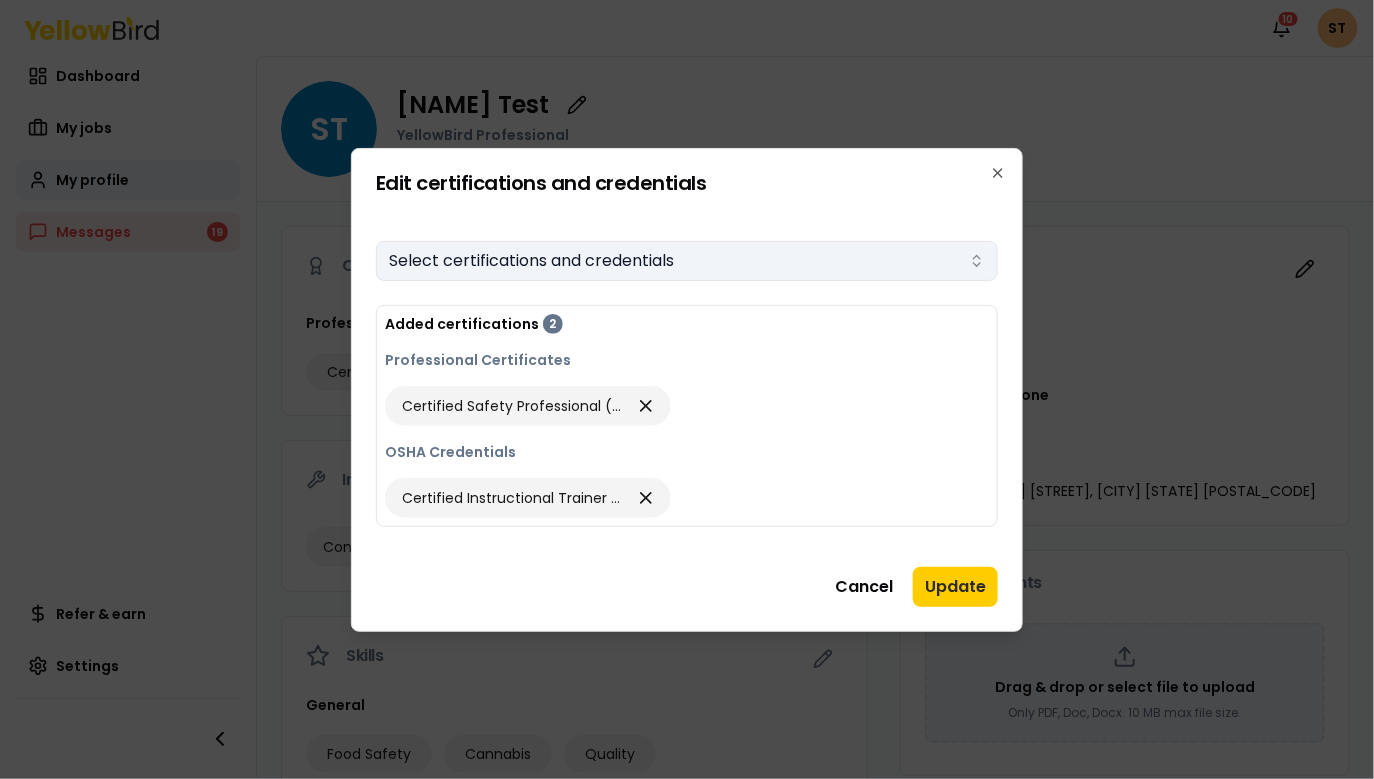 click on "Select certifications and credentials" at bounding box center [687, 261] 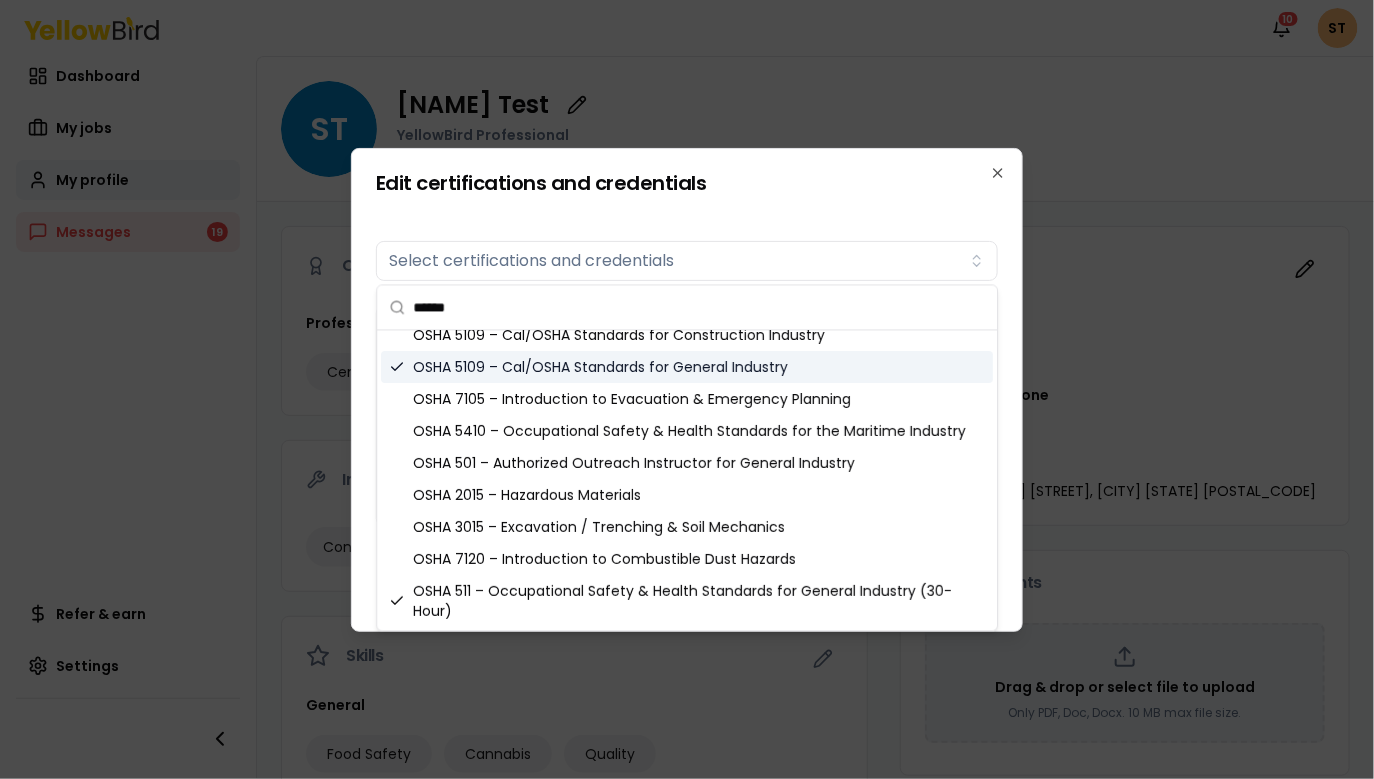 scroll, scrollTop: 88, scrollLeft: 0, axis: vertical 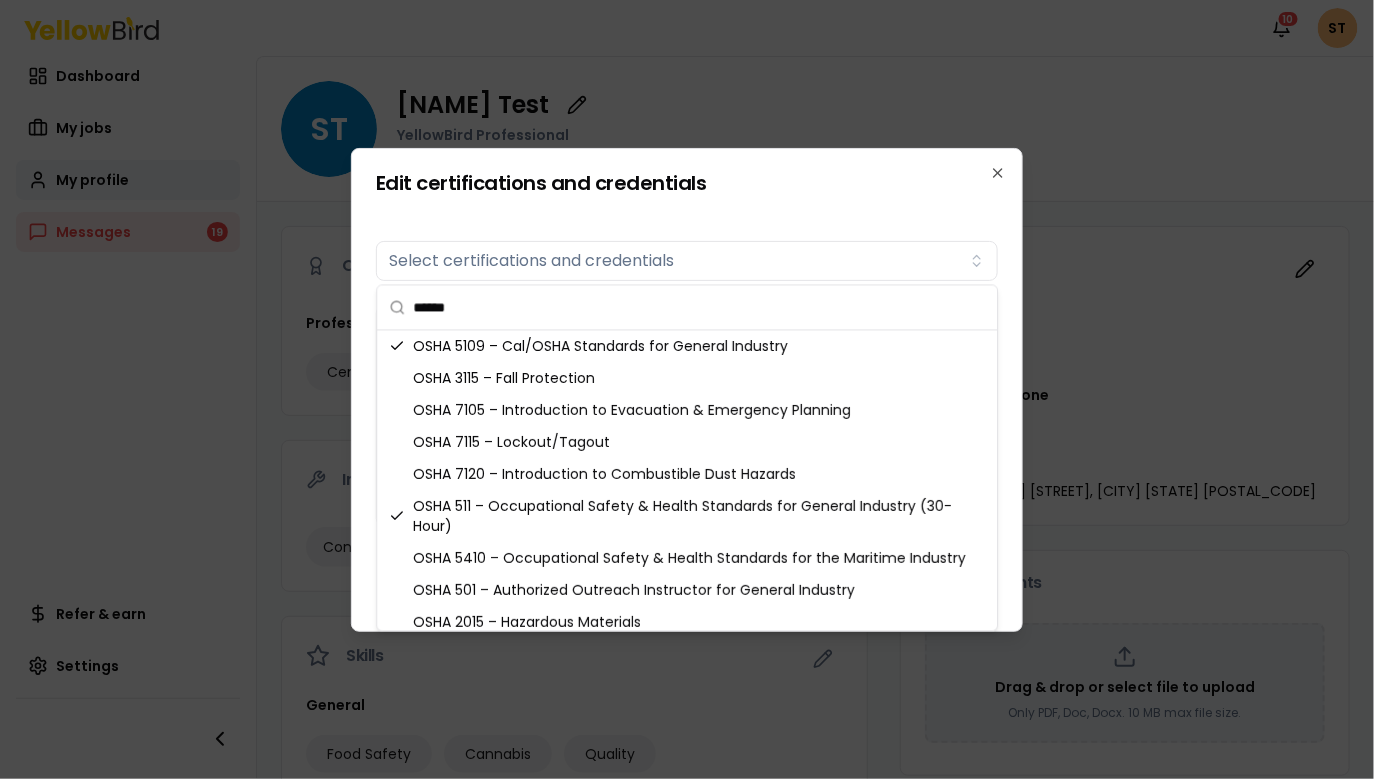 type on "****" 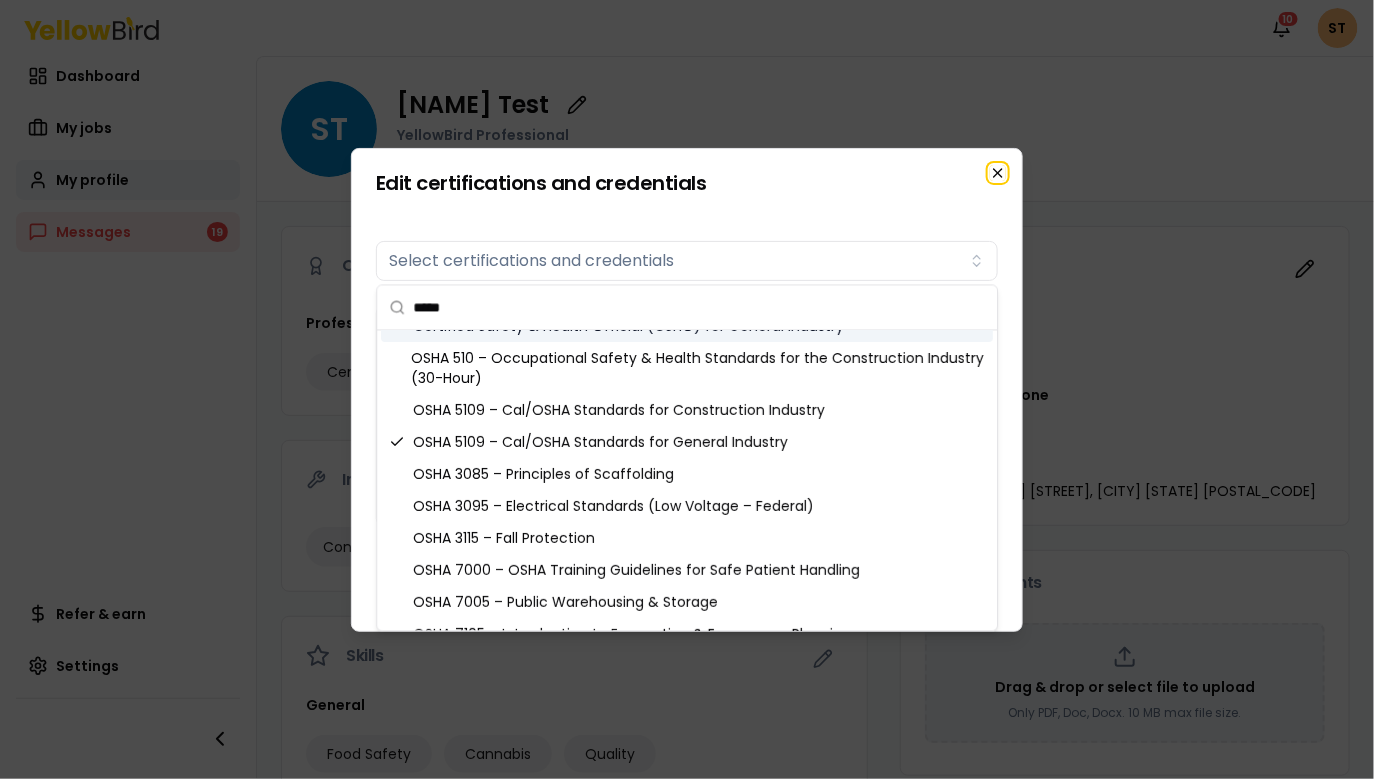 click 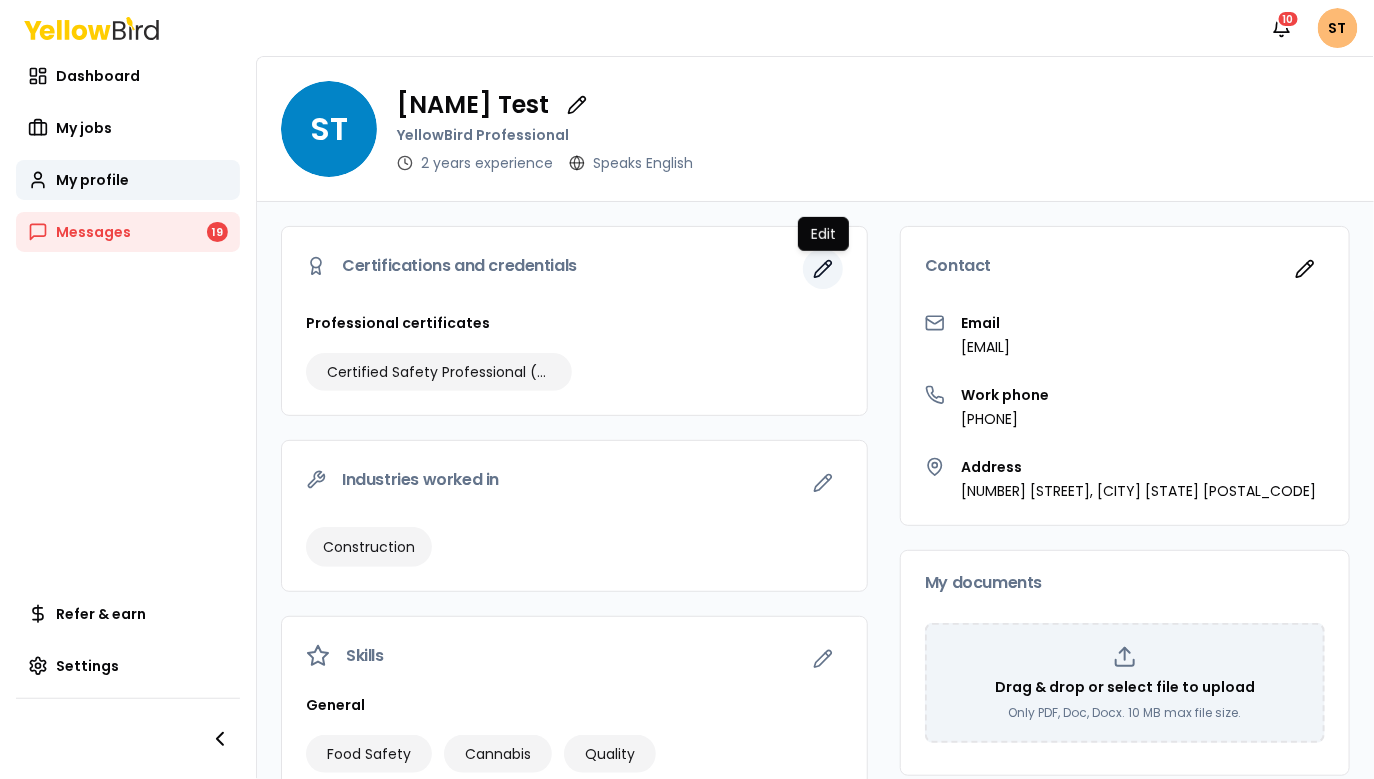 click 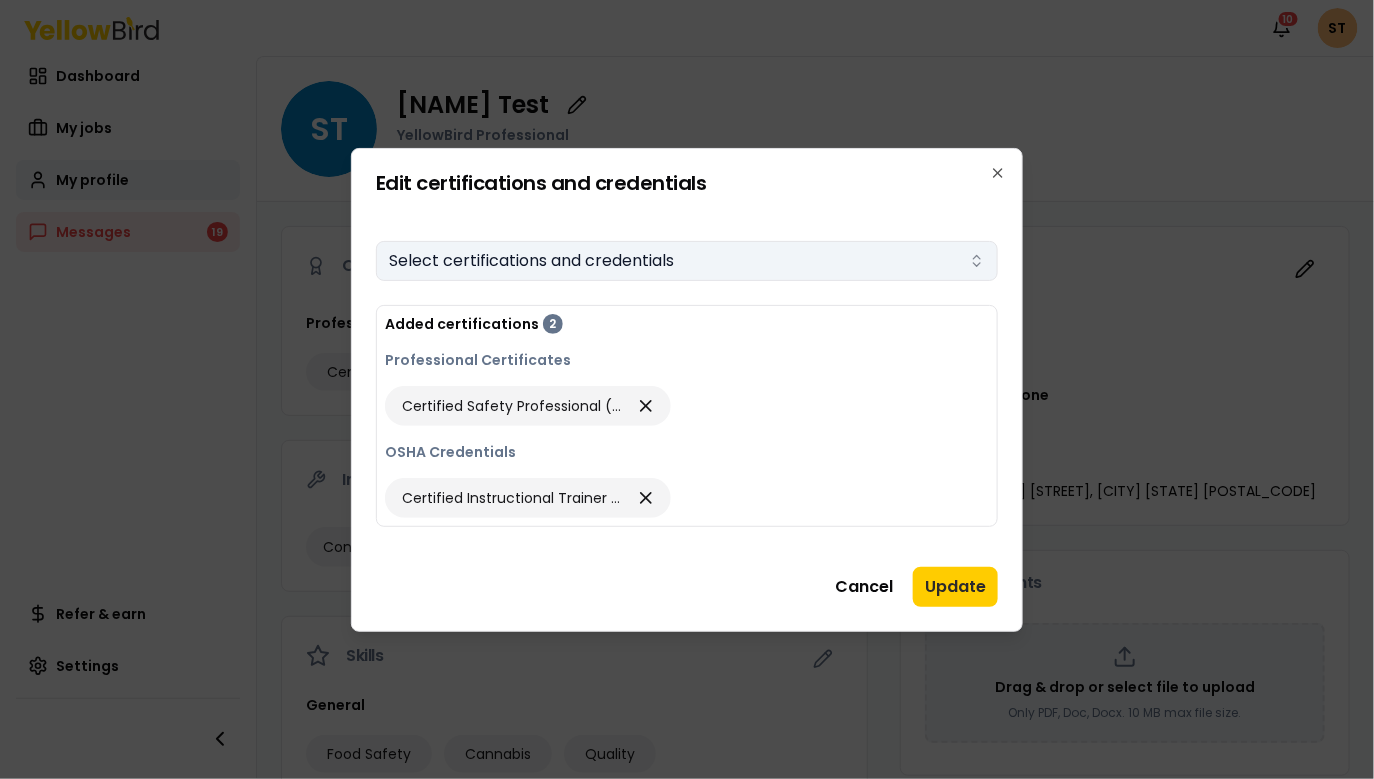 click on "Select certifications and credentials" at bounding box center [687, 261] 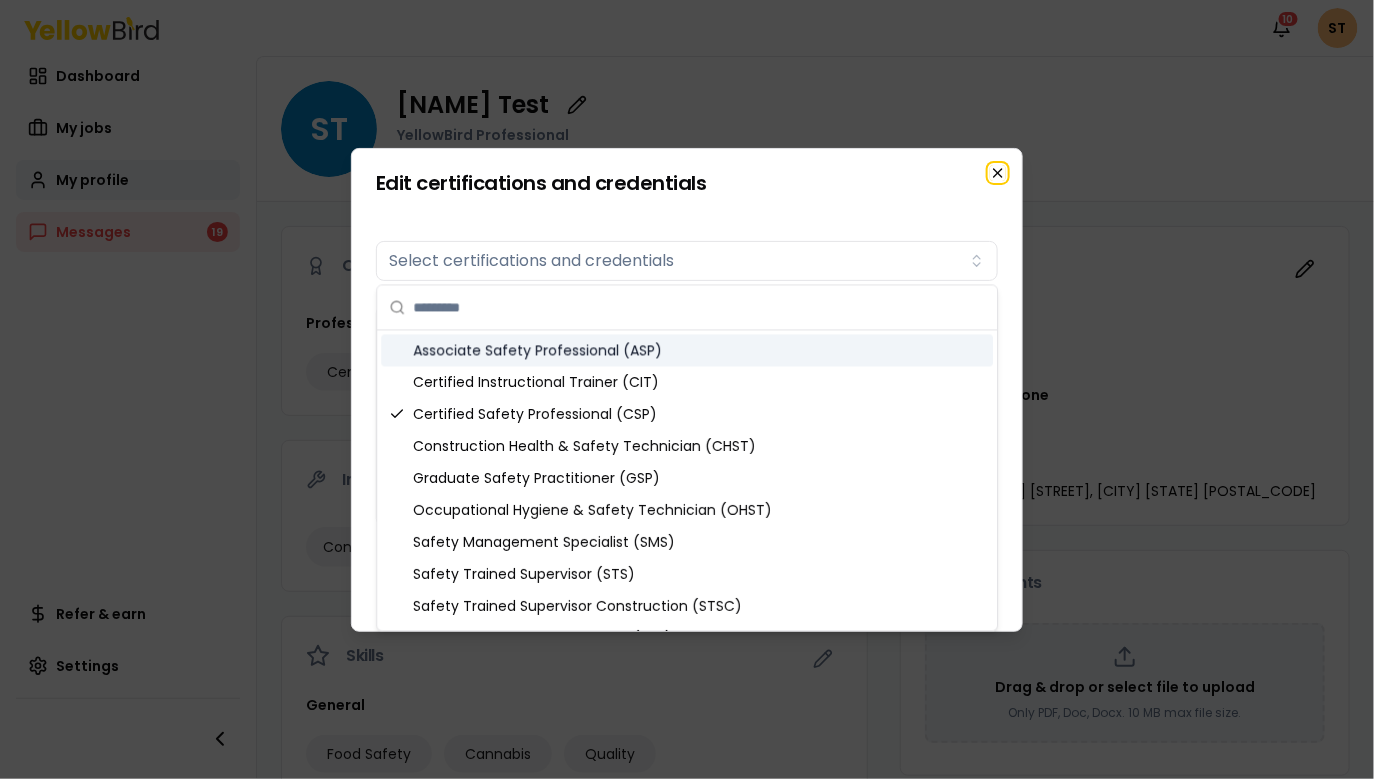 click 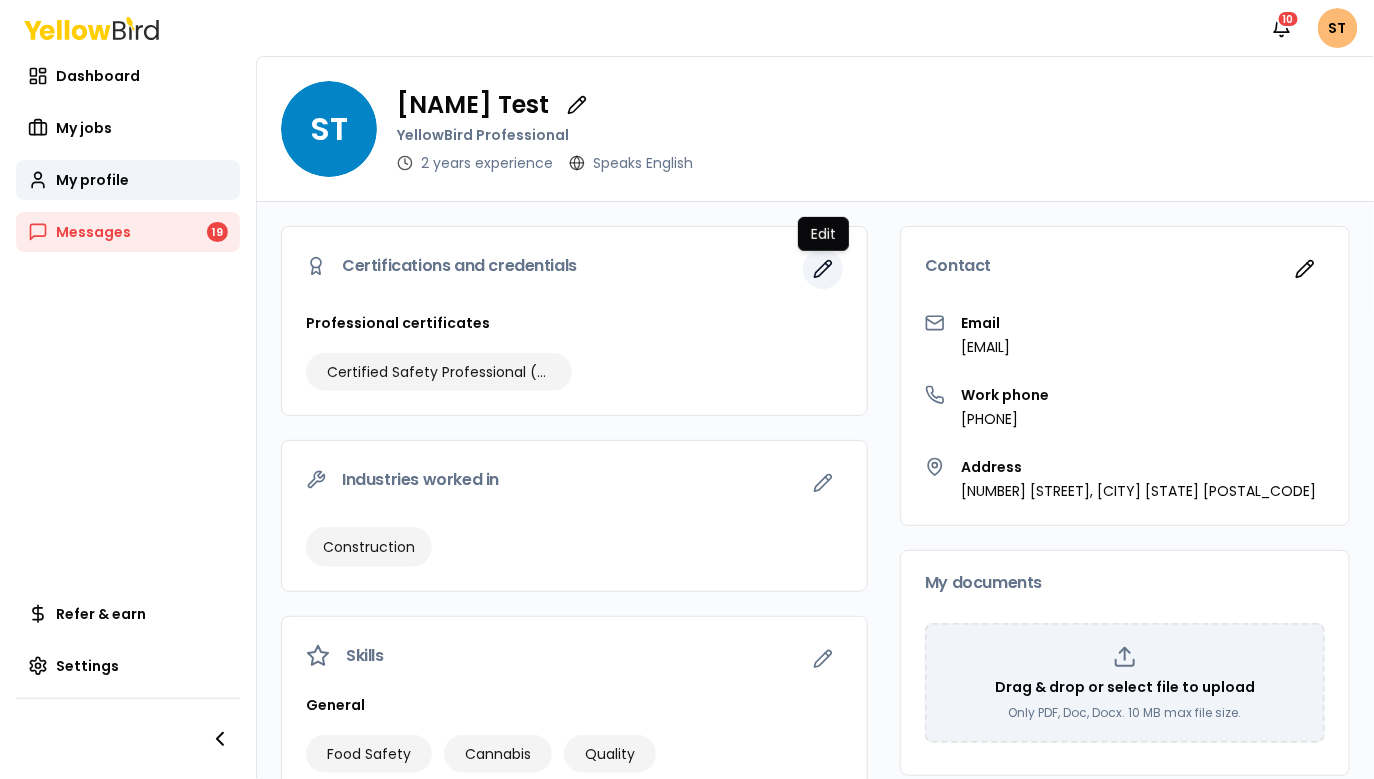 click 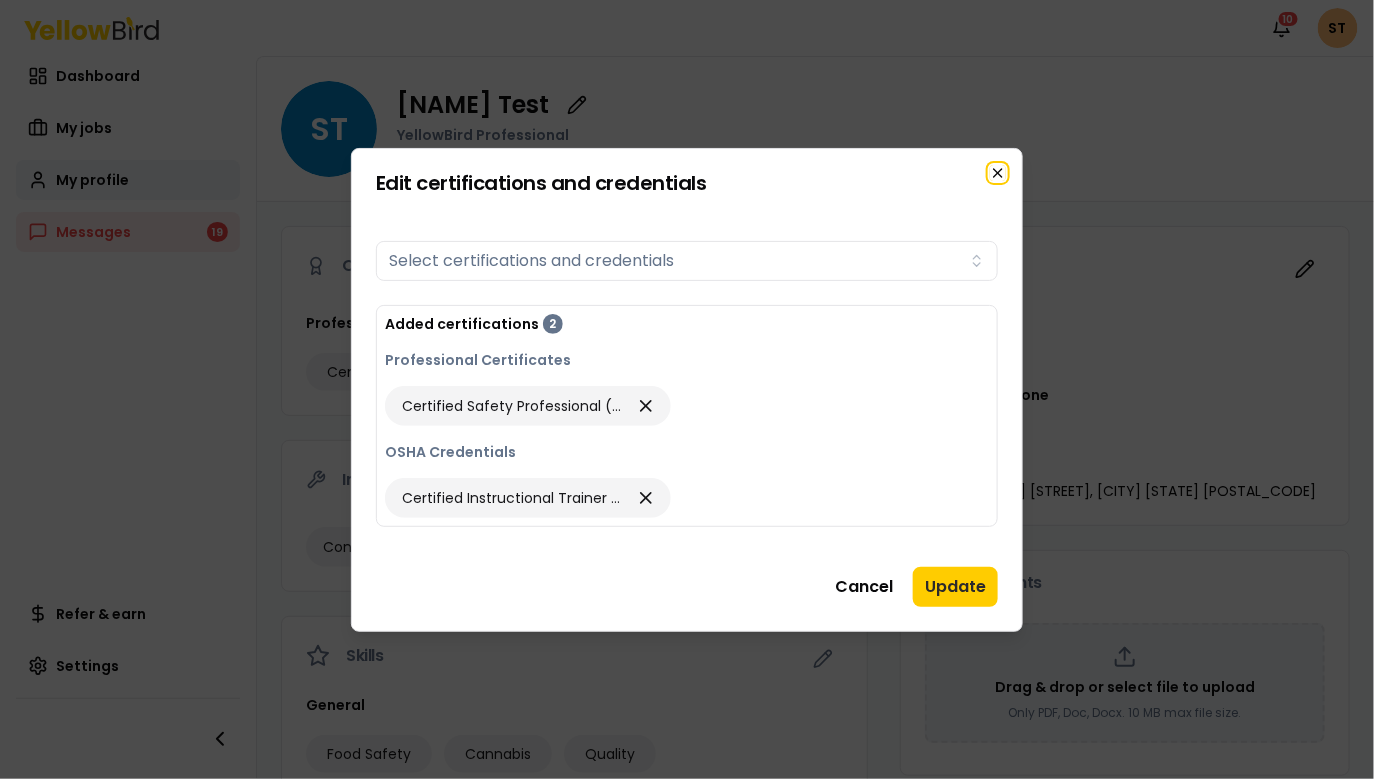 click 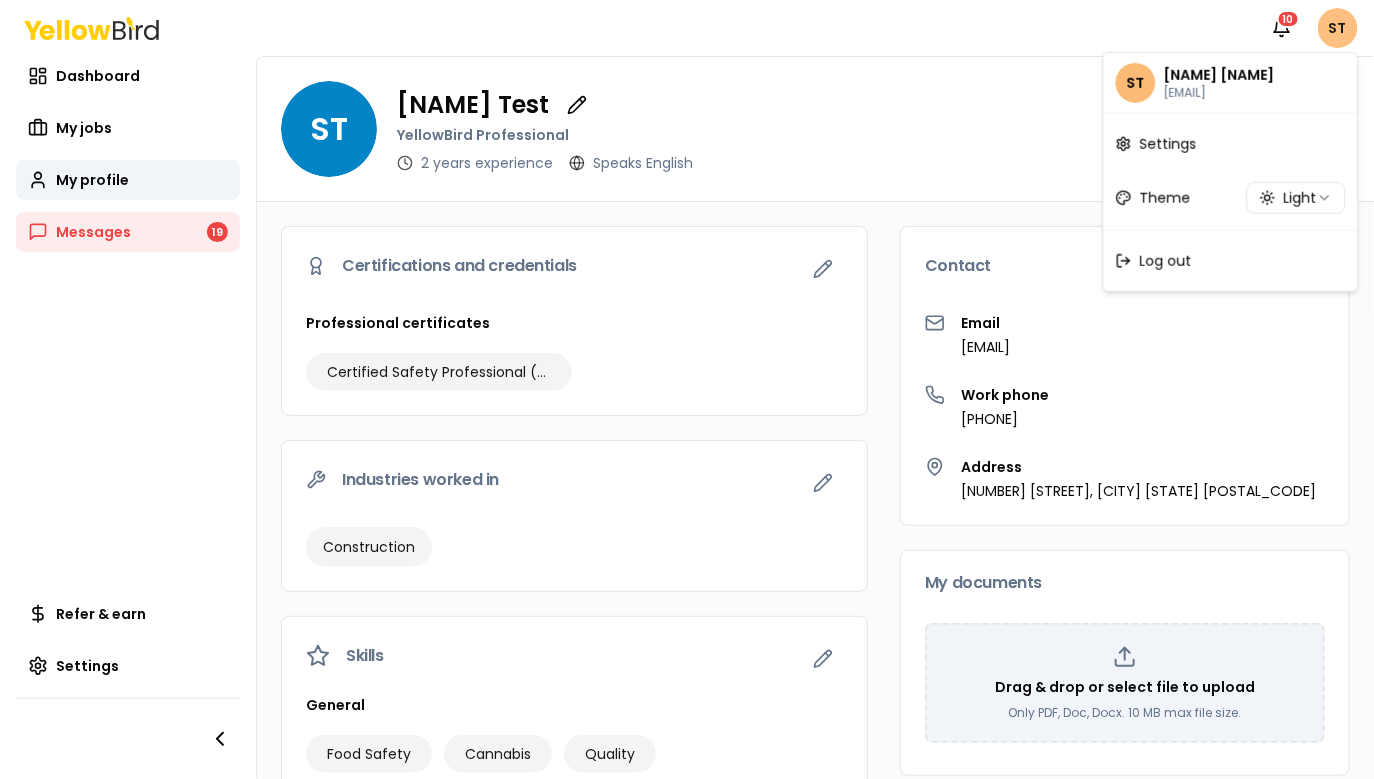 click on "Notifications 10 ST Dashboard My jobs My profile Messages 19 Refer & earn Settings ST [NAME] [NAME] YellowBird Professional 2 years experience Speaks English Certifications and credentials Professional certificates Certified Safety Professional (CSP) Industries worked in Construction Skills General Food Safety Cannabis Quality ISNetworld Contractor Validation Contractor Validation Risk Management Education Not added Contact Email [EMAIL] Work phone [PHONE] Address [NUMBER] [STREET], [CITY] [STATE] [POSTAL_CODE] My documents Drag & drop or select file to upload Only PDF, Doc, Docx. 10 MB max file size. ST [NAME] [NAME] [EMAIL] Settings Theme Light Log out" at bounding box center (687, 389) 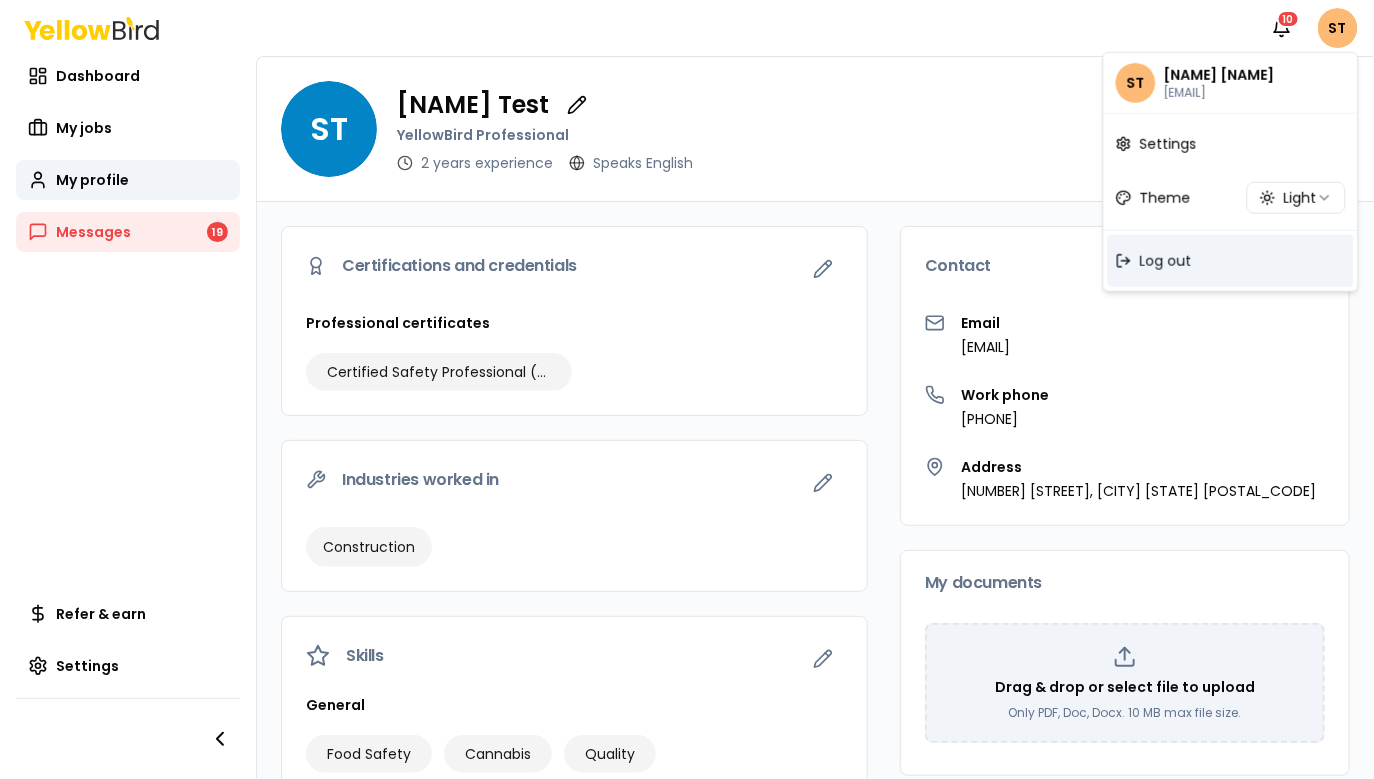 click on "Log out" at bounding box center (1166, 261) 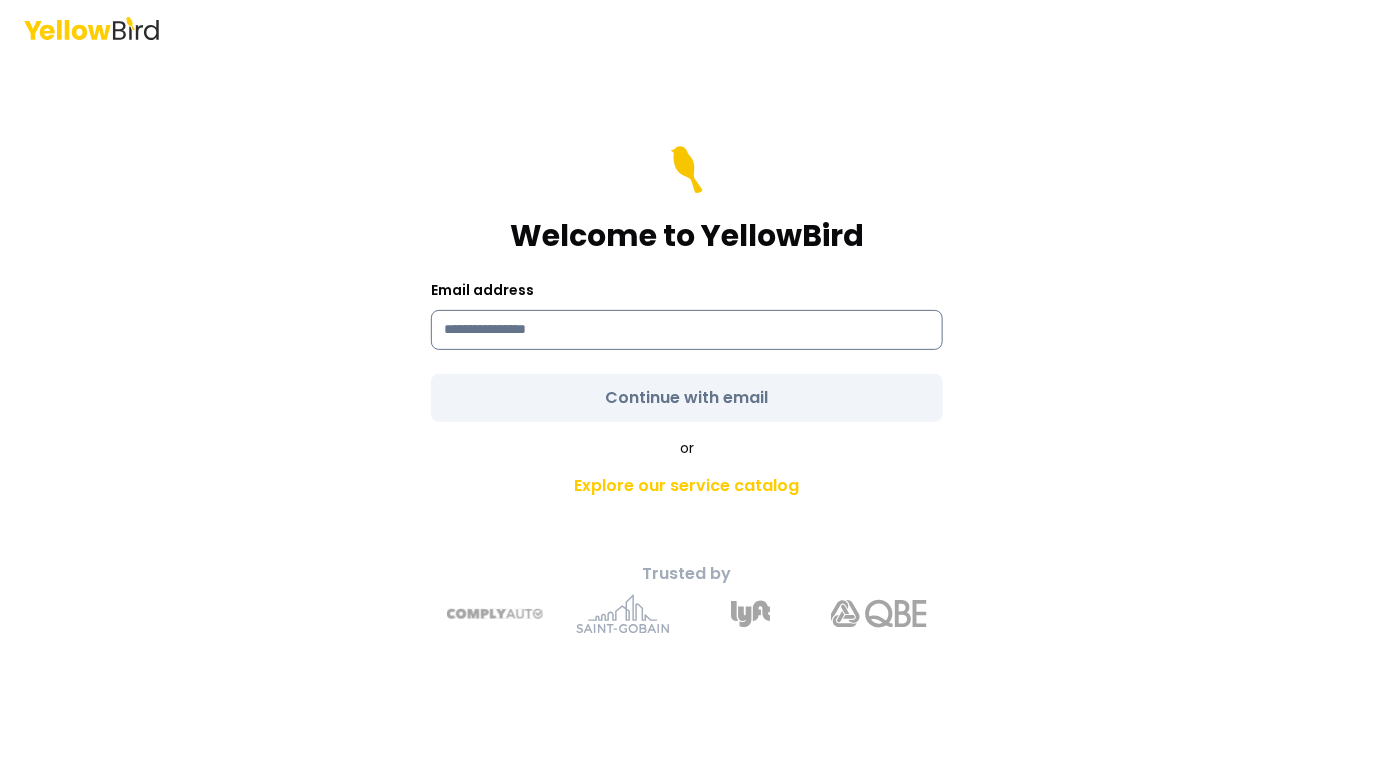 click at bounding box center (687, 330) 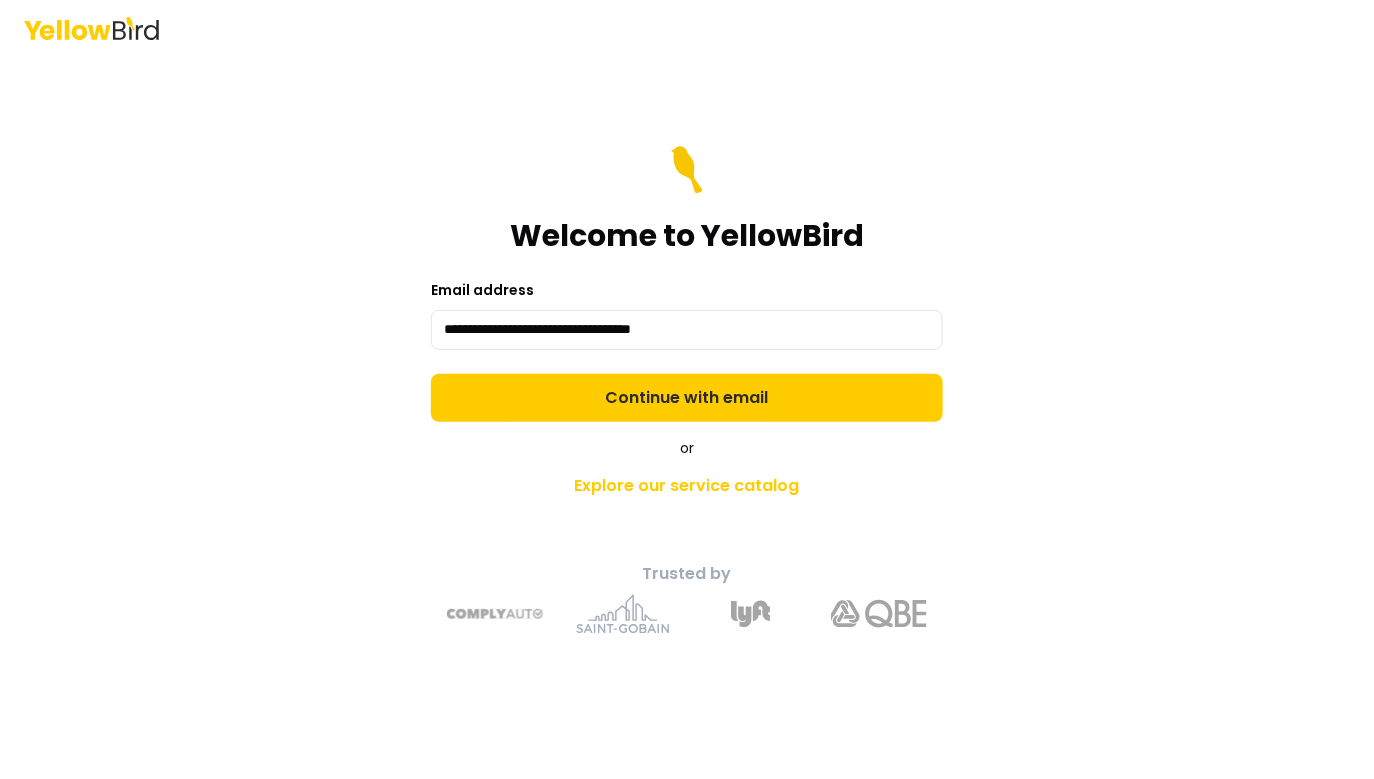 type on "**********" 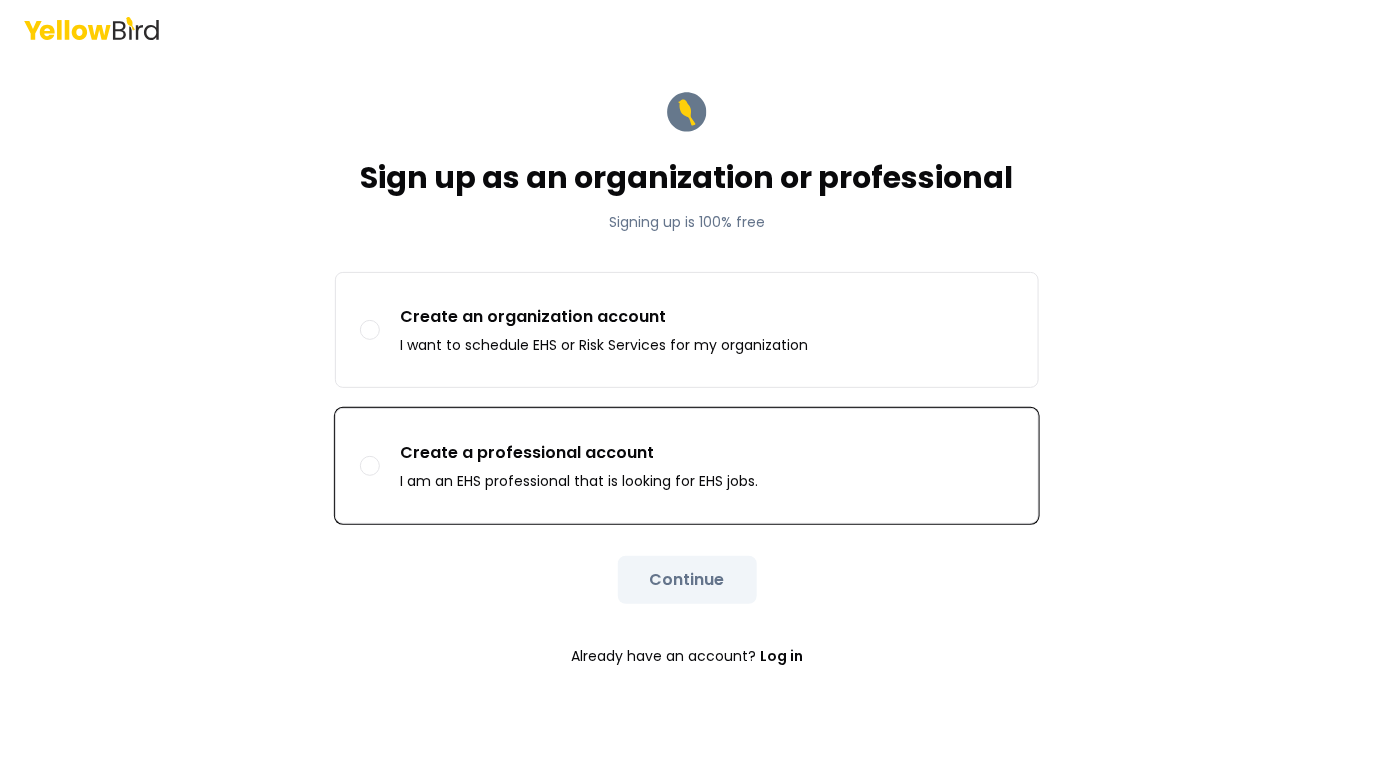 click on "Create a professional account" at bounding box center [579, 453] 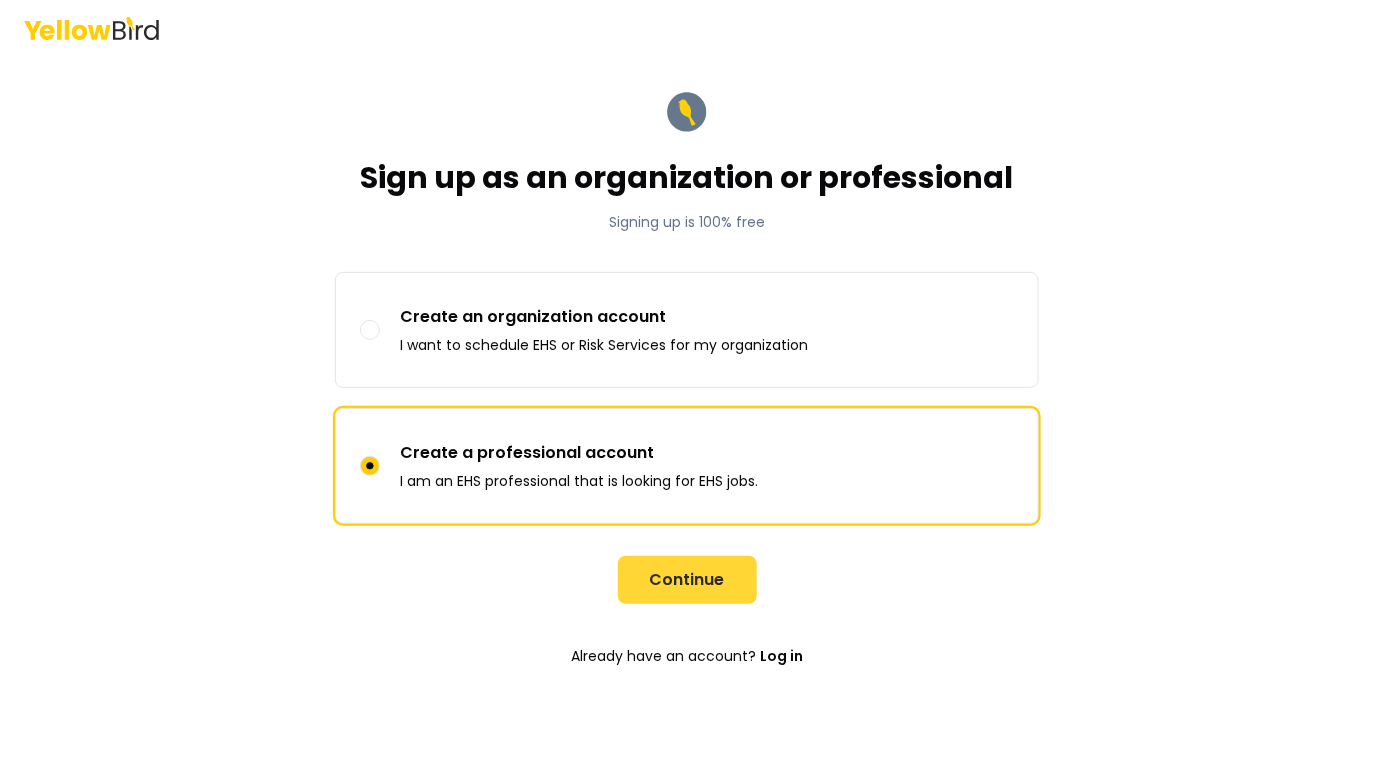 click on "Continue" at bounding box center [687, 580] 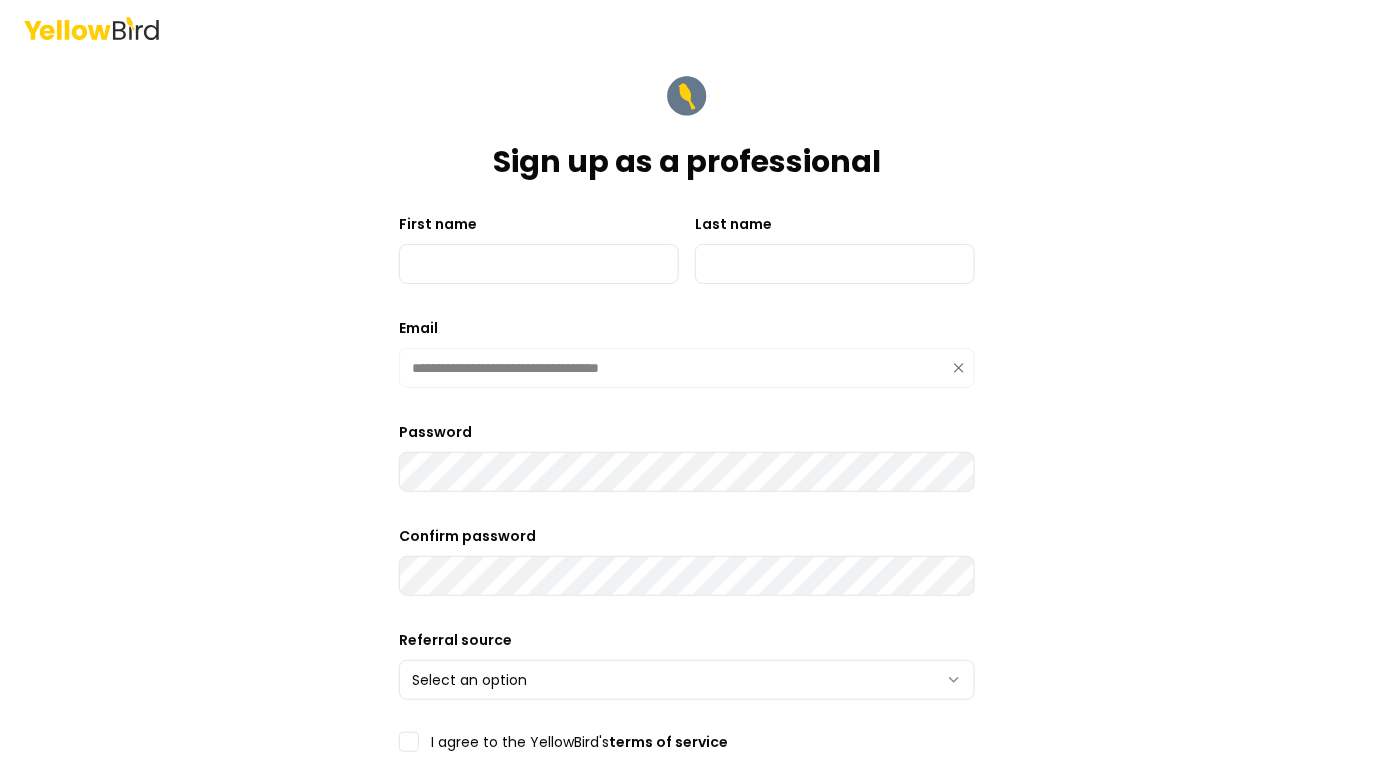type on "**********" 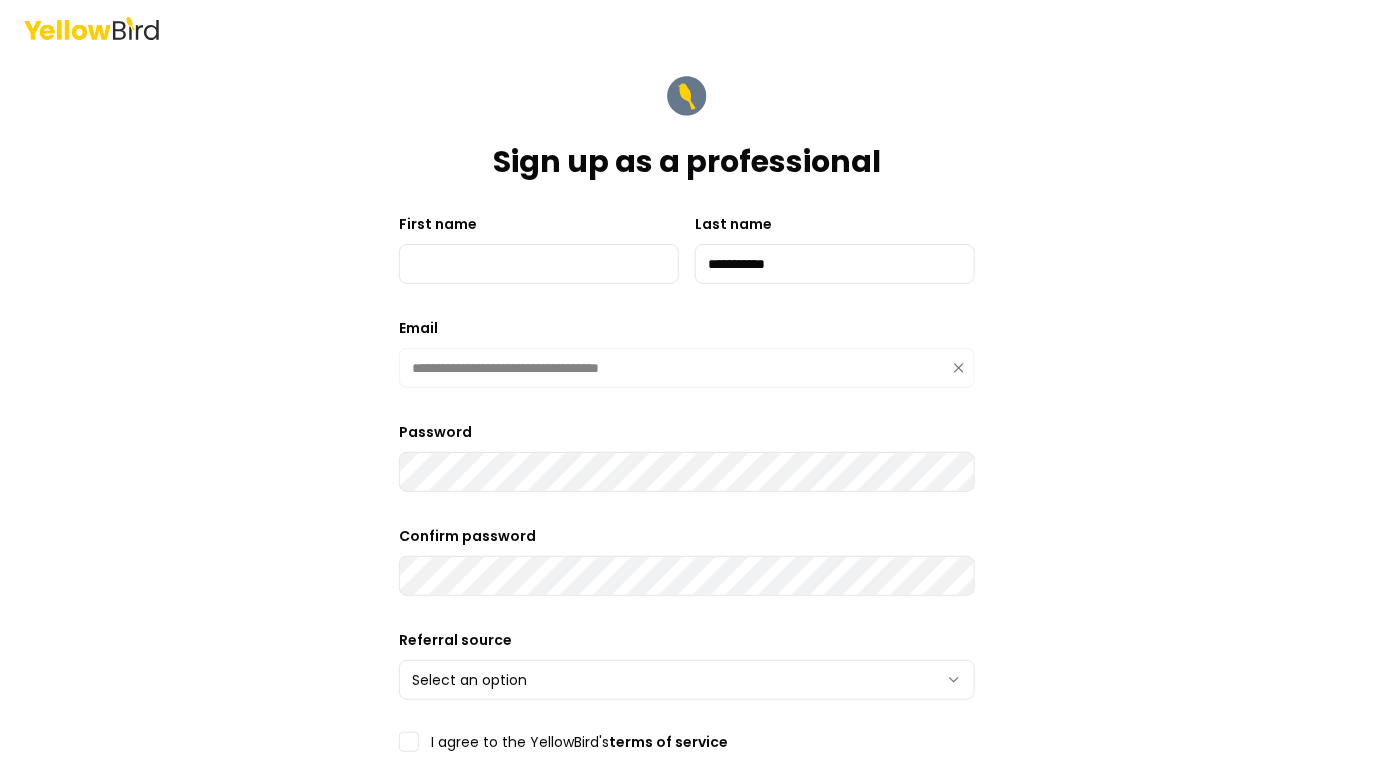 click on "**********" at bounding box center [687, 570] 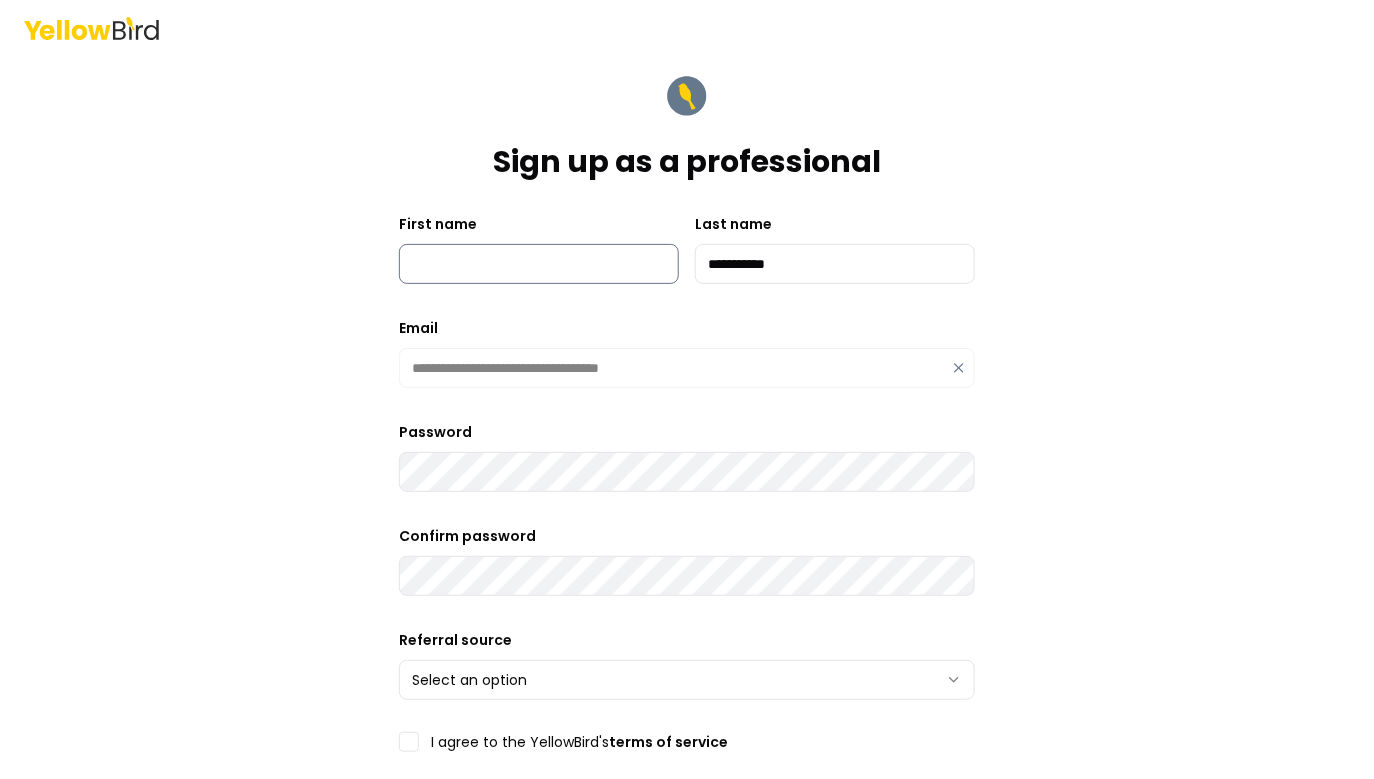 click on "First name" at bounding box center (539, 264) 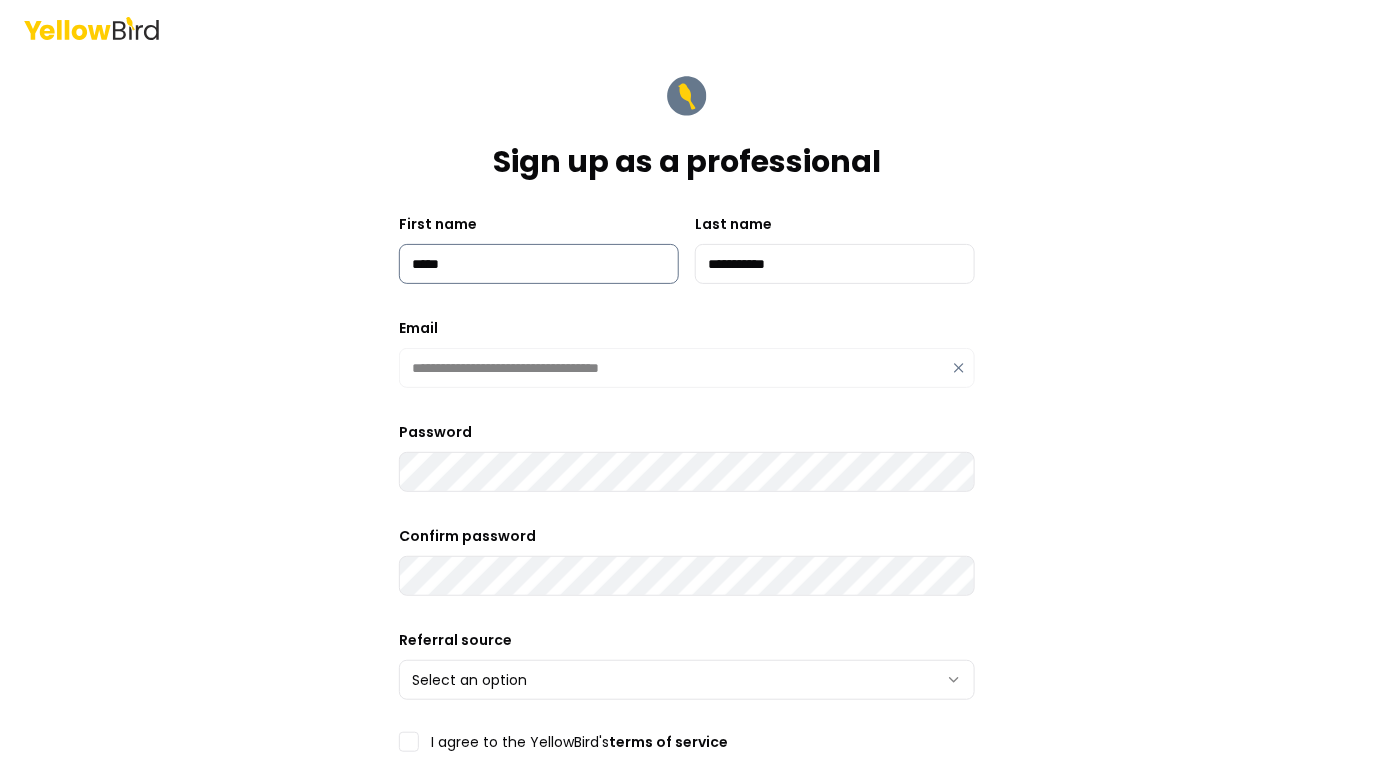 type on "*****" 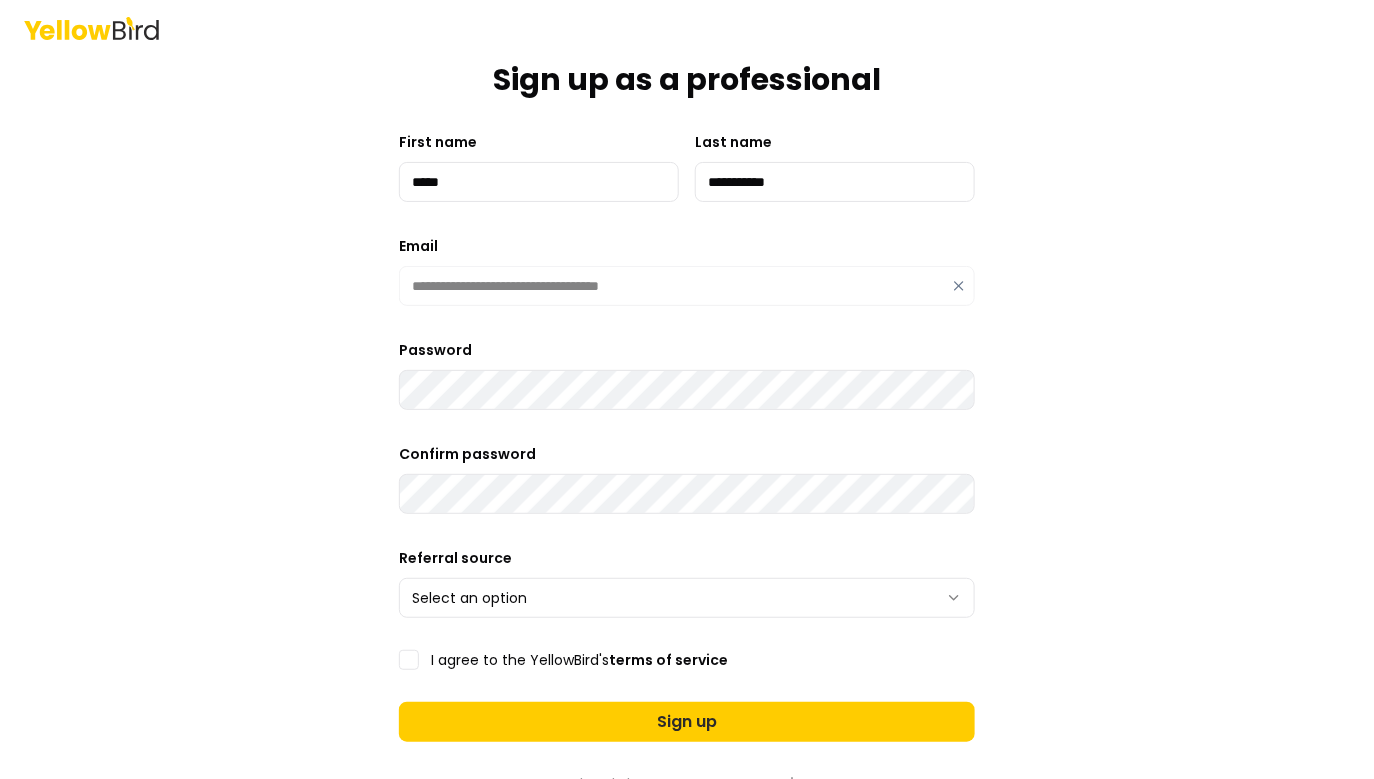 scroll, scrollTop: 105, scrollLeft: 0, axis: vertical 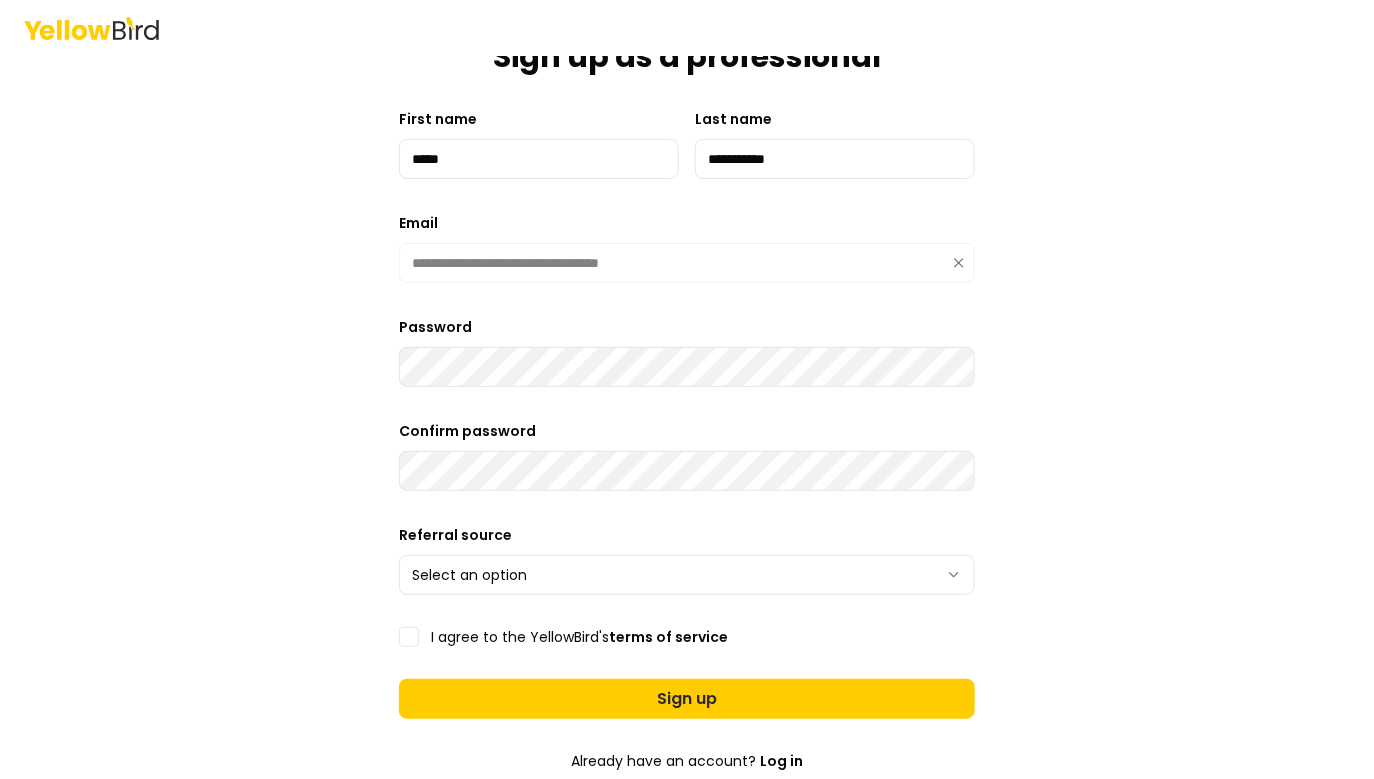 click on "I agree to the YellowBird's  terms of service" at bounding box center [409, 637] 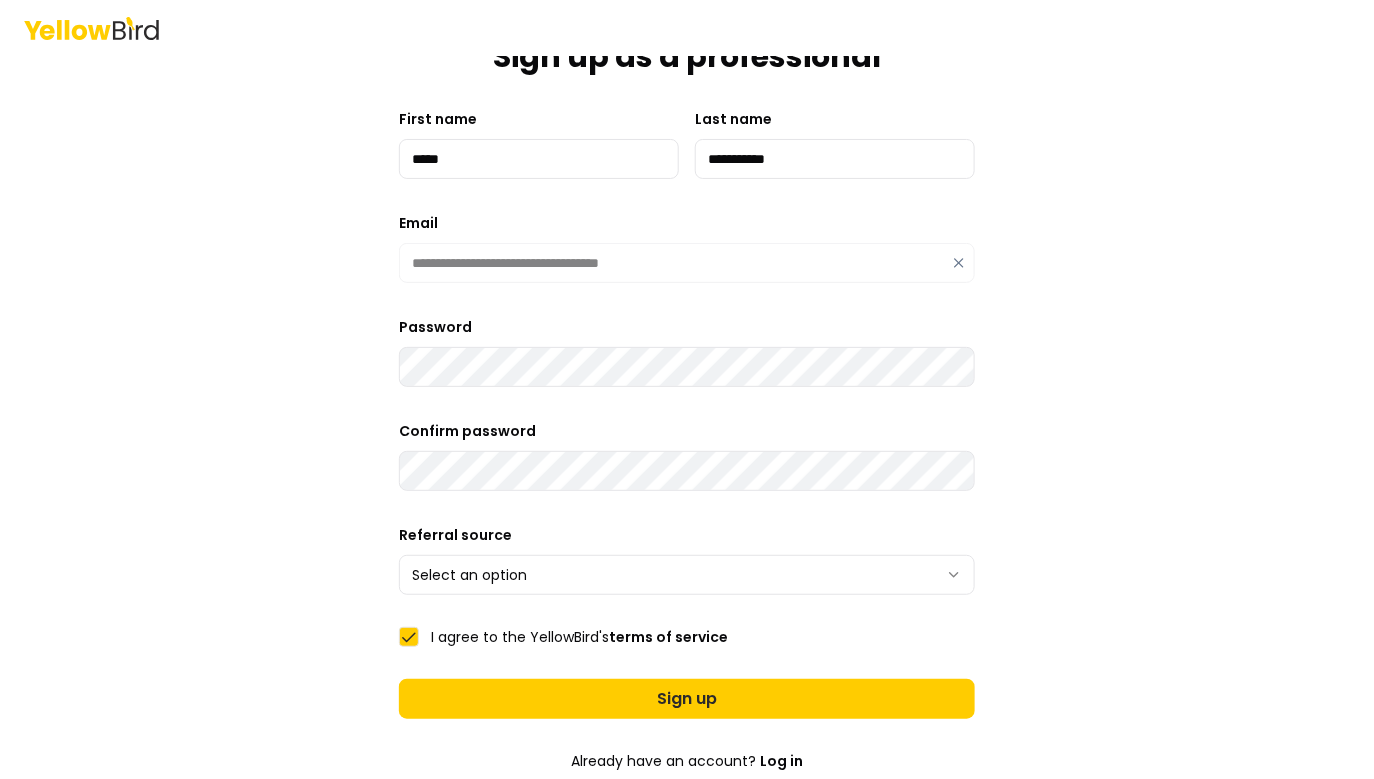 click on "**********" at bounding box center [687, 389] 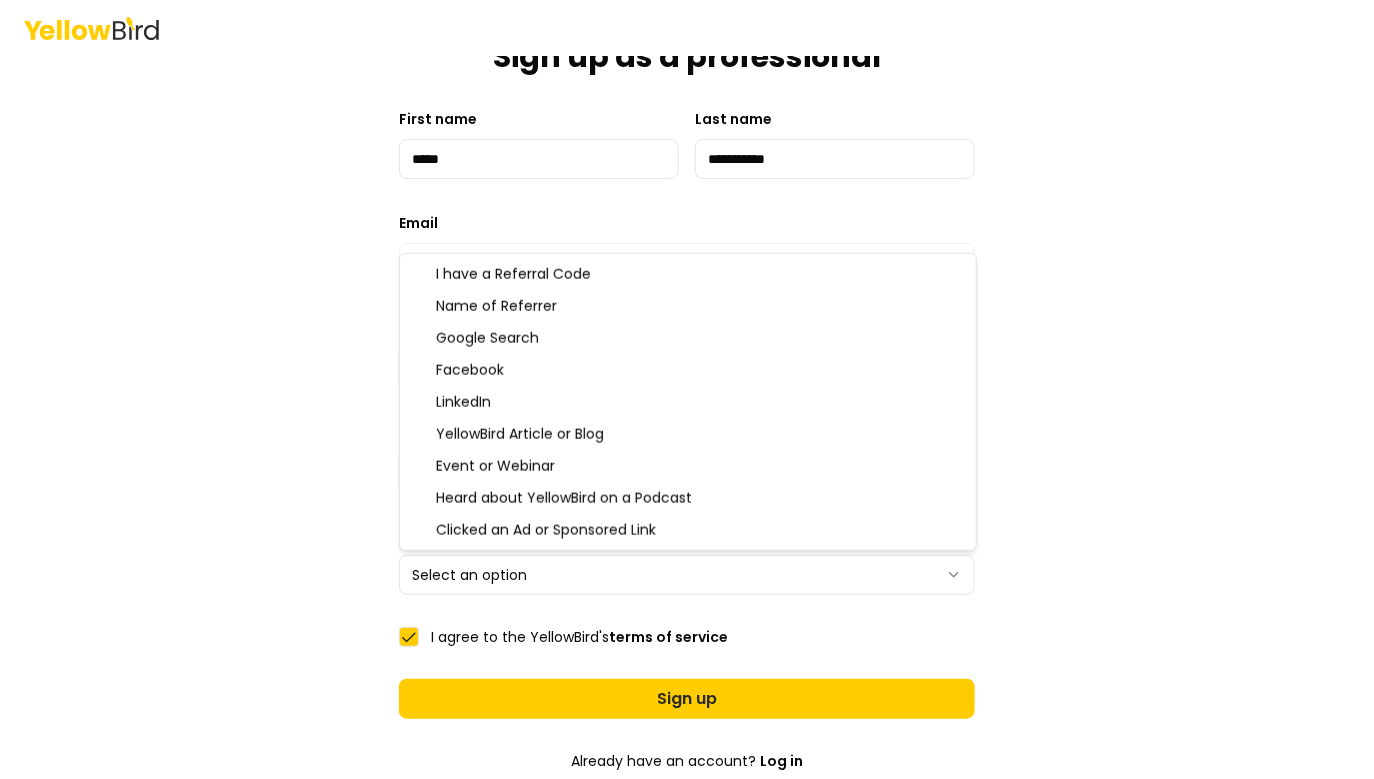 select on "**********" 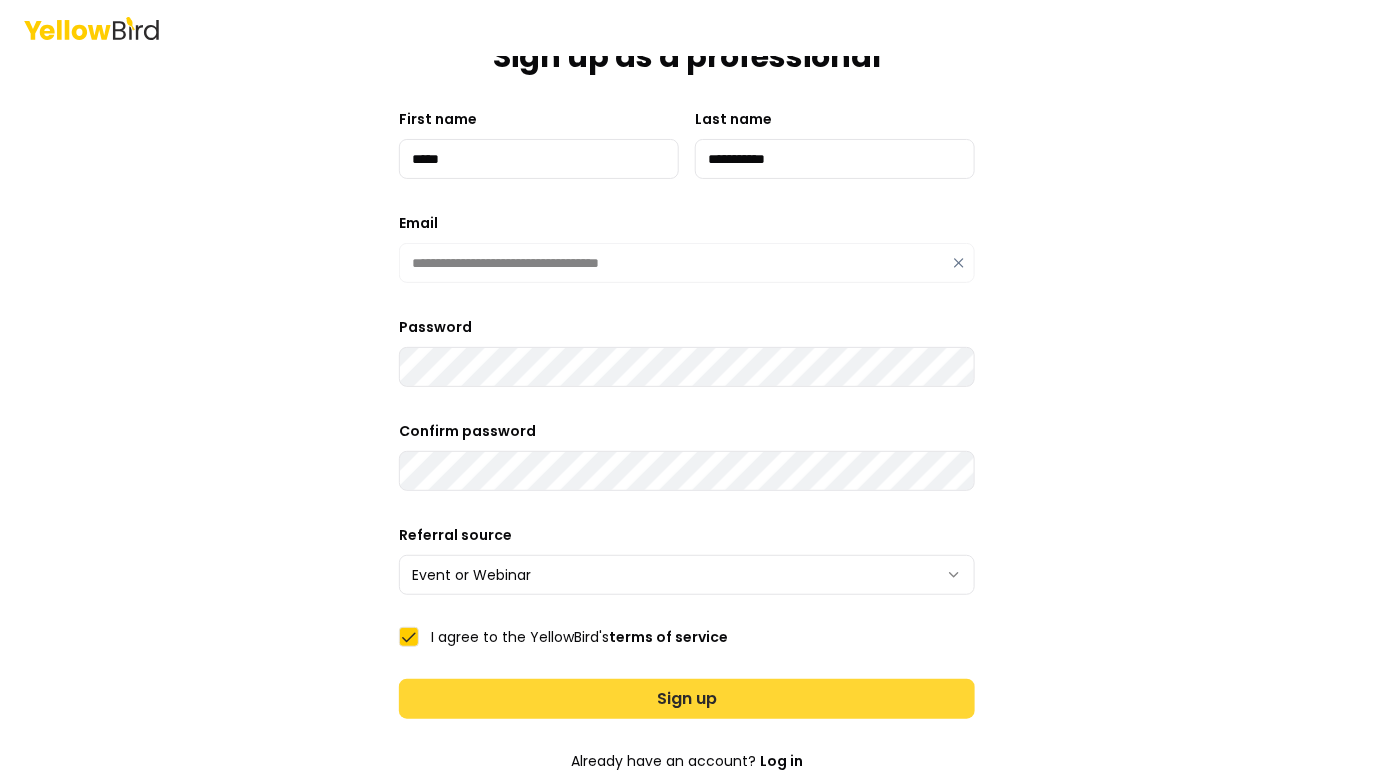 click on "Sign up" at bounding box center (687, 699) 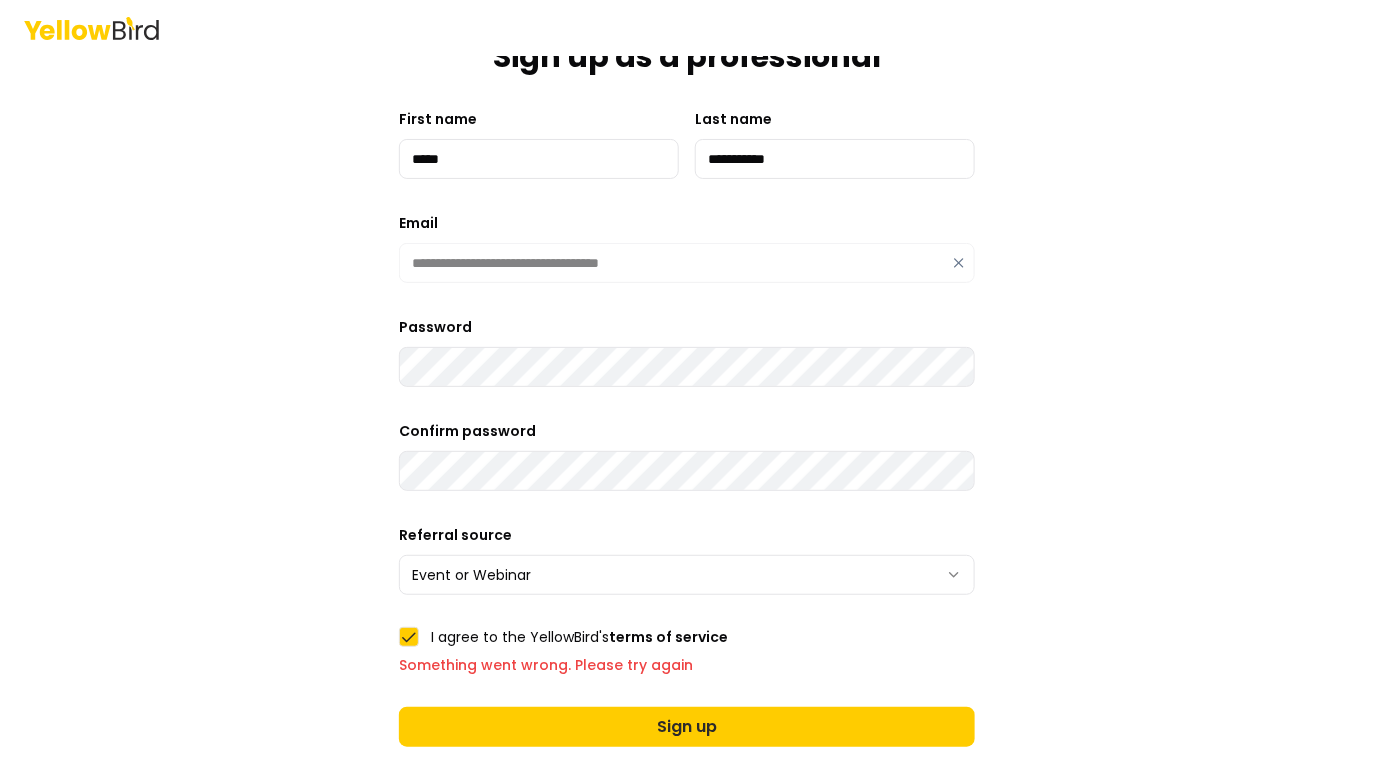 scroll, scrollTop: 0, scrollLeft: 0, axis: both 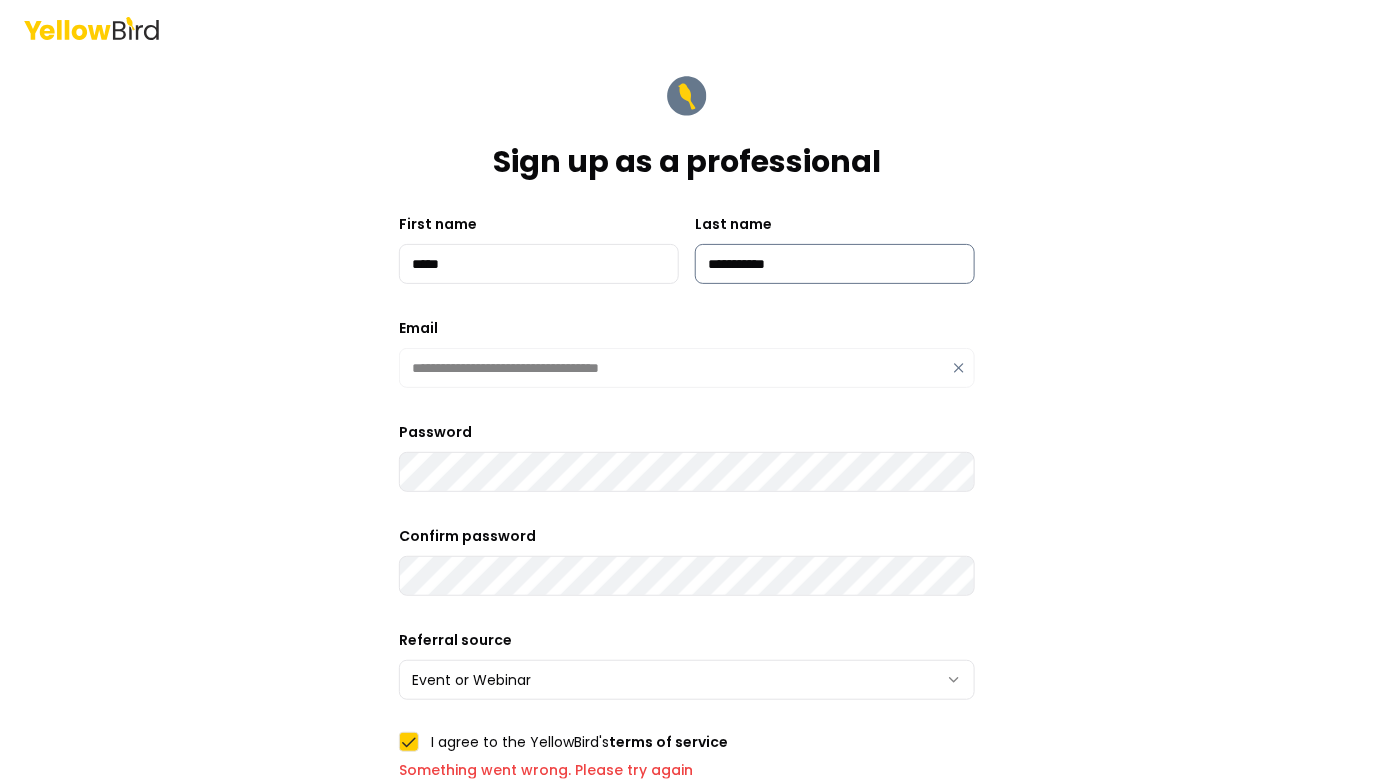 click on "**********" at bounding box center [835, 264] 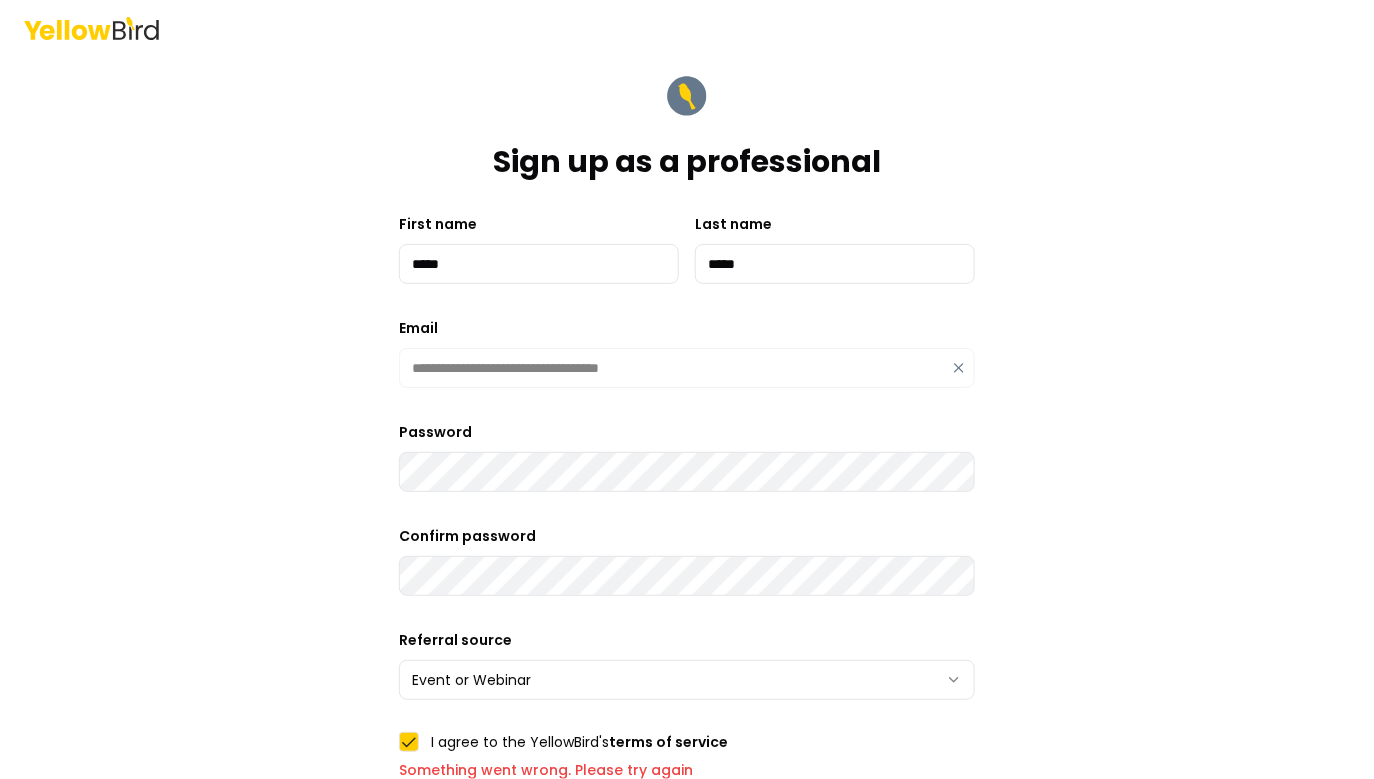 type on "*****" 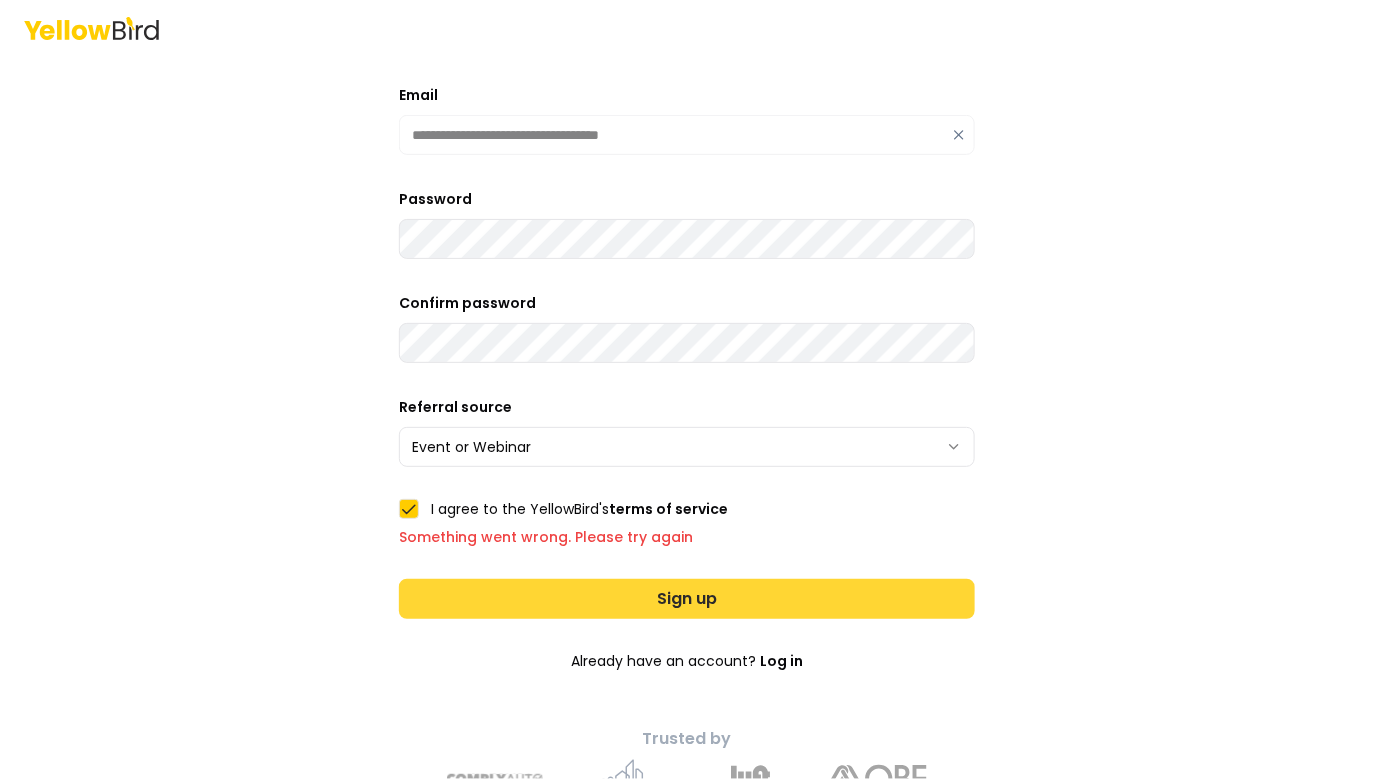 click on "Sign up" at bounding box center (687, 599) 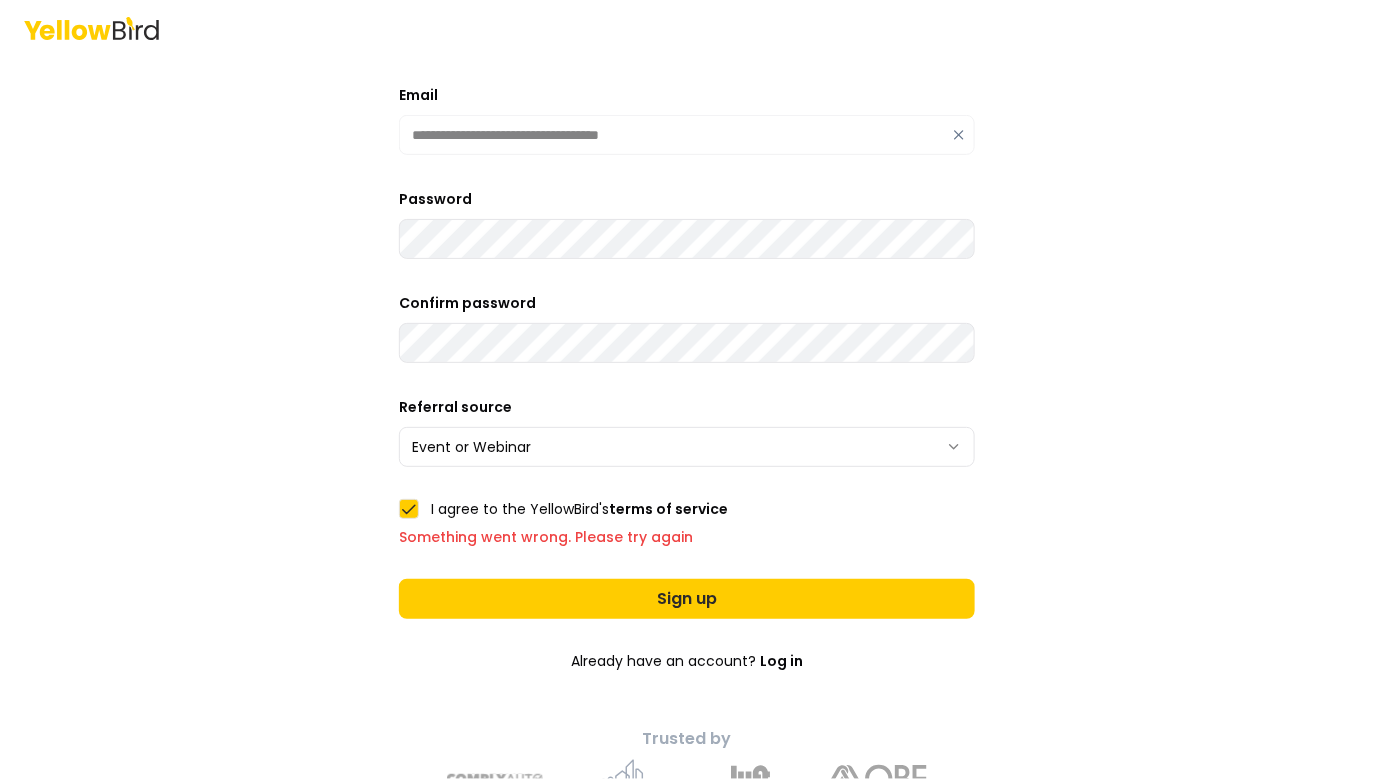 click on "**********" at bounding box center (687, 389) 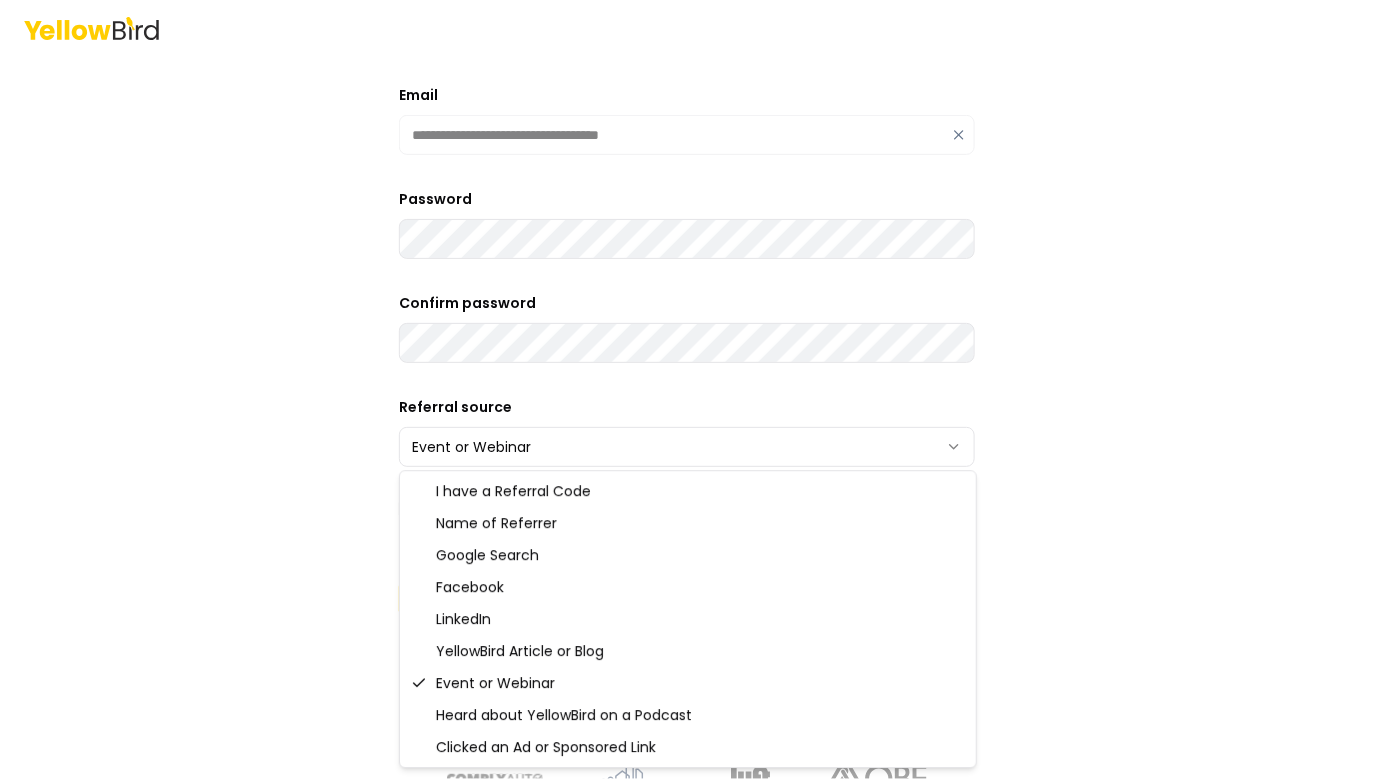 select on "**********" 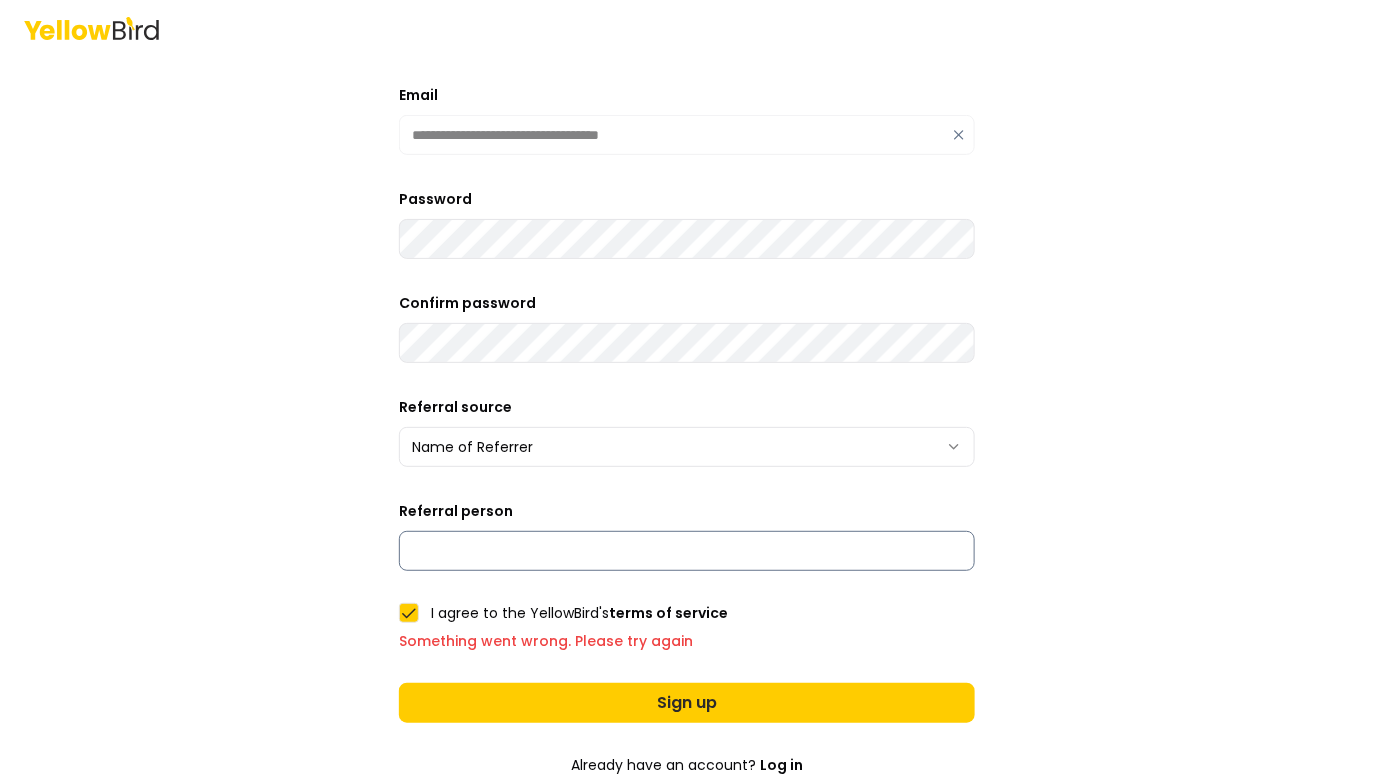 click on "Referral person" at bounding box center (687, 551) 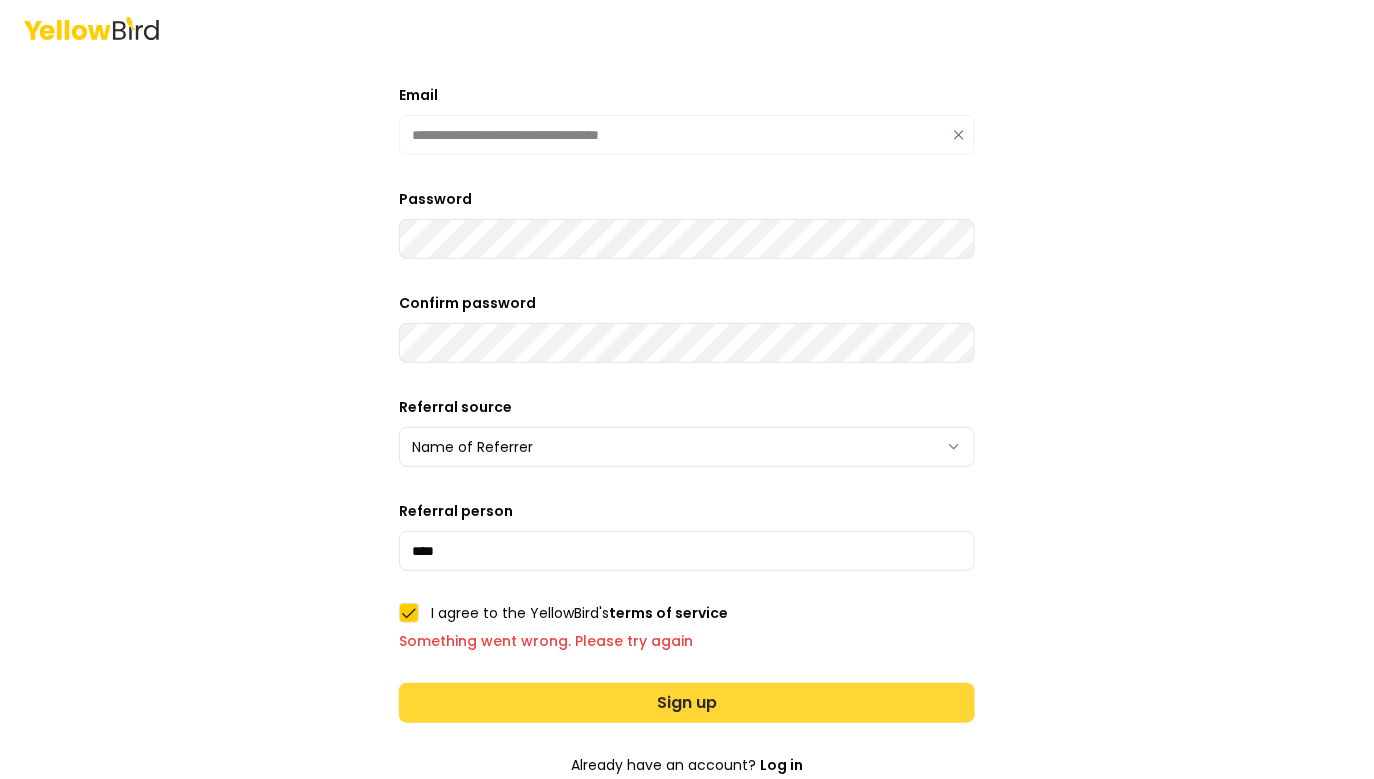 click on "Sign up" at bounding box center [687, 703] 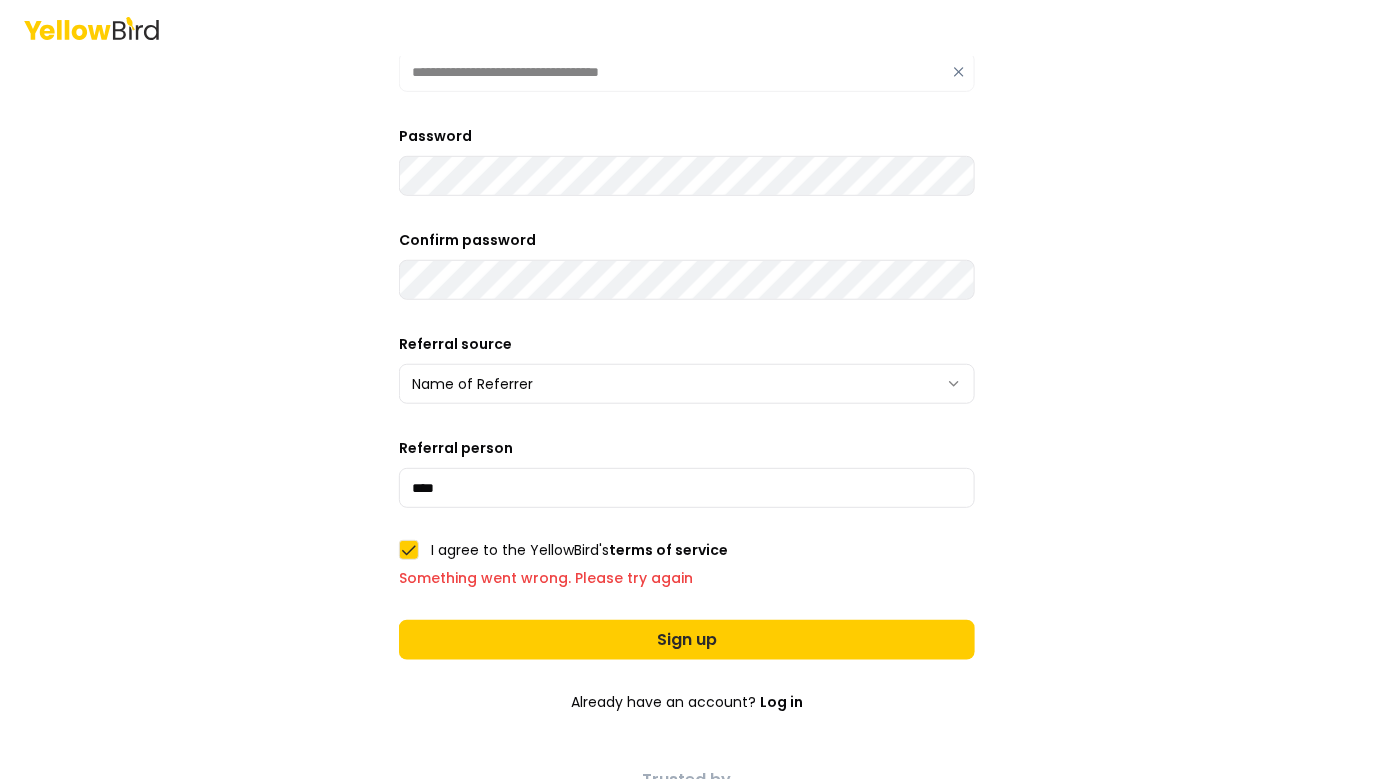 scroll, scrollTop: 0, scrollLeft: 0, axis: both 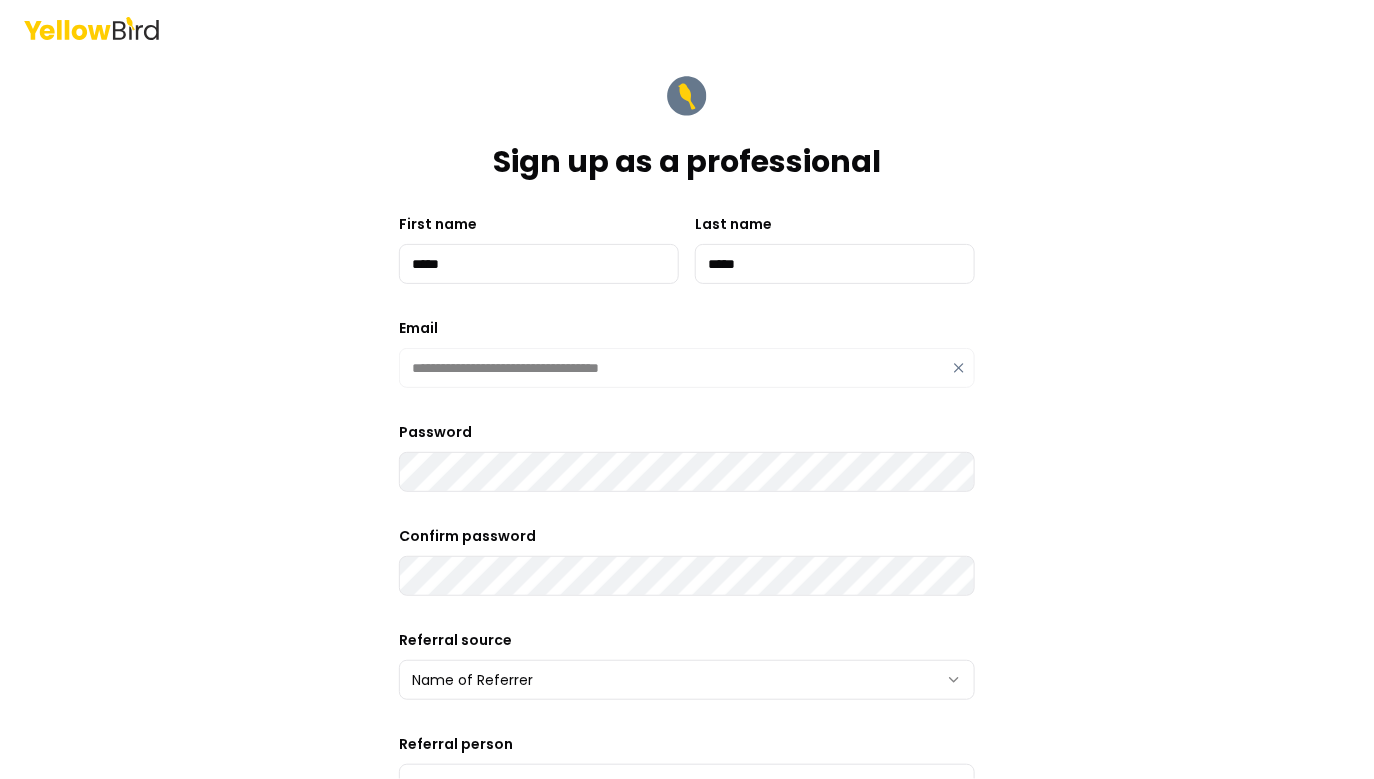 click 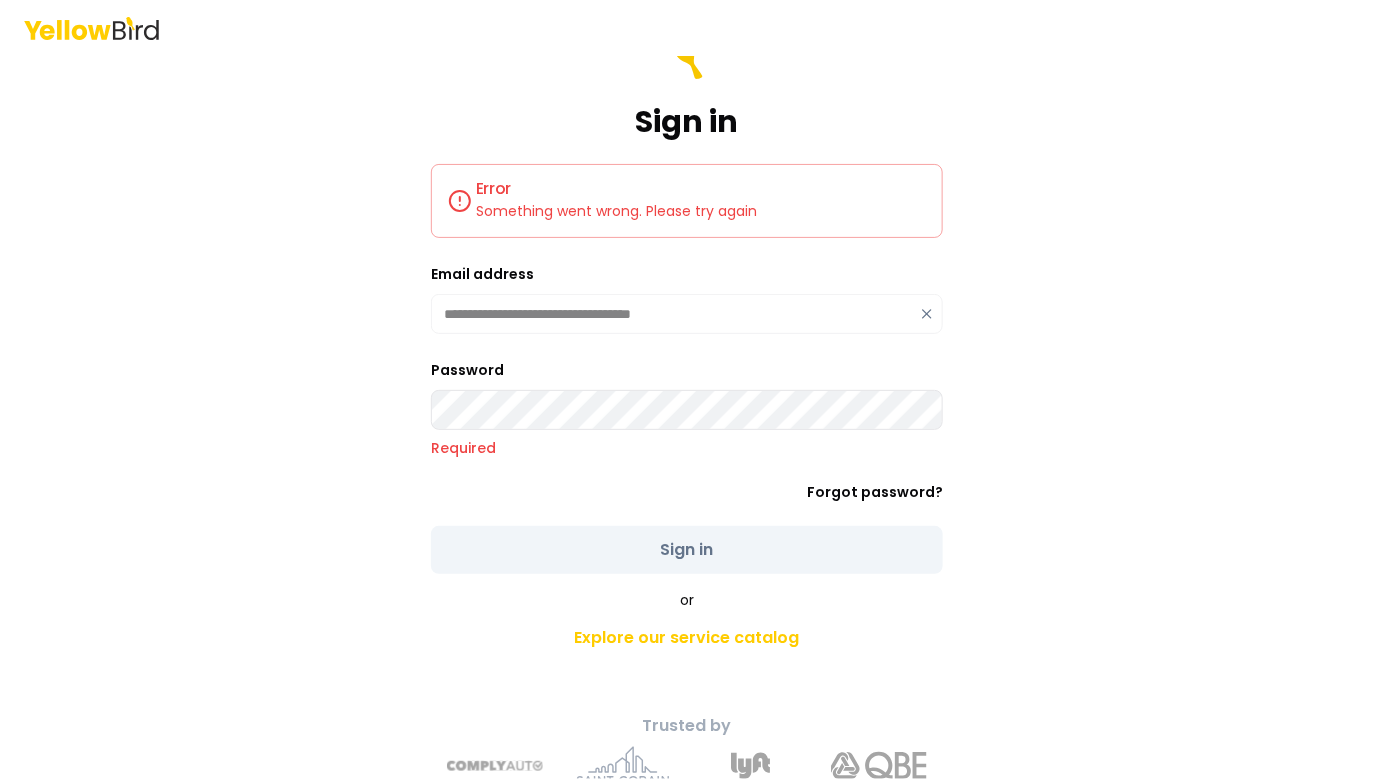 click 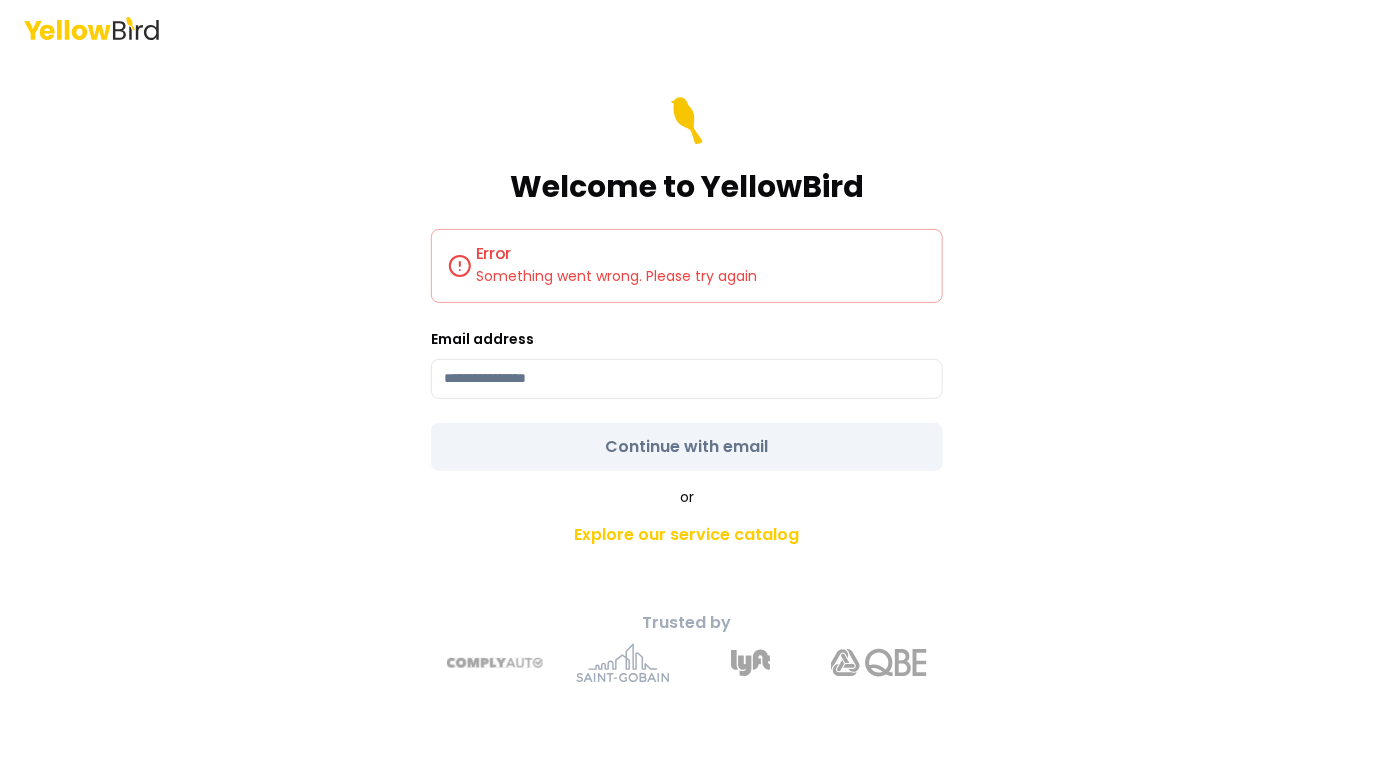 click on "Welcome to YellowBird Error Something went wrong. Please try again Email address Continue with email or Explore our service catalog Trusted by" at bounding box center (687, 418) 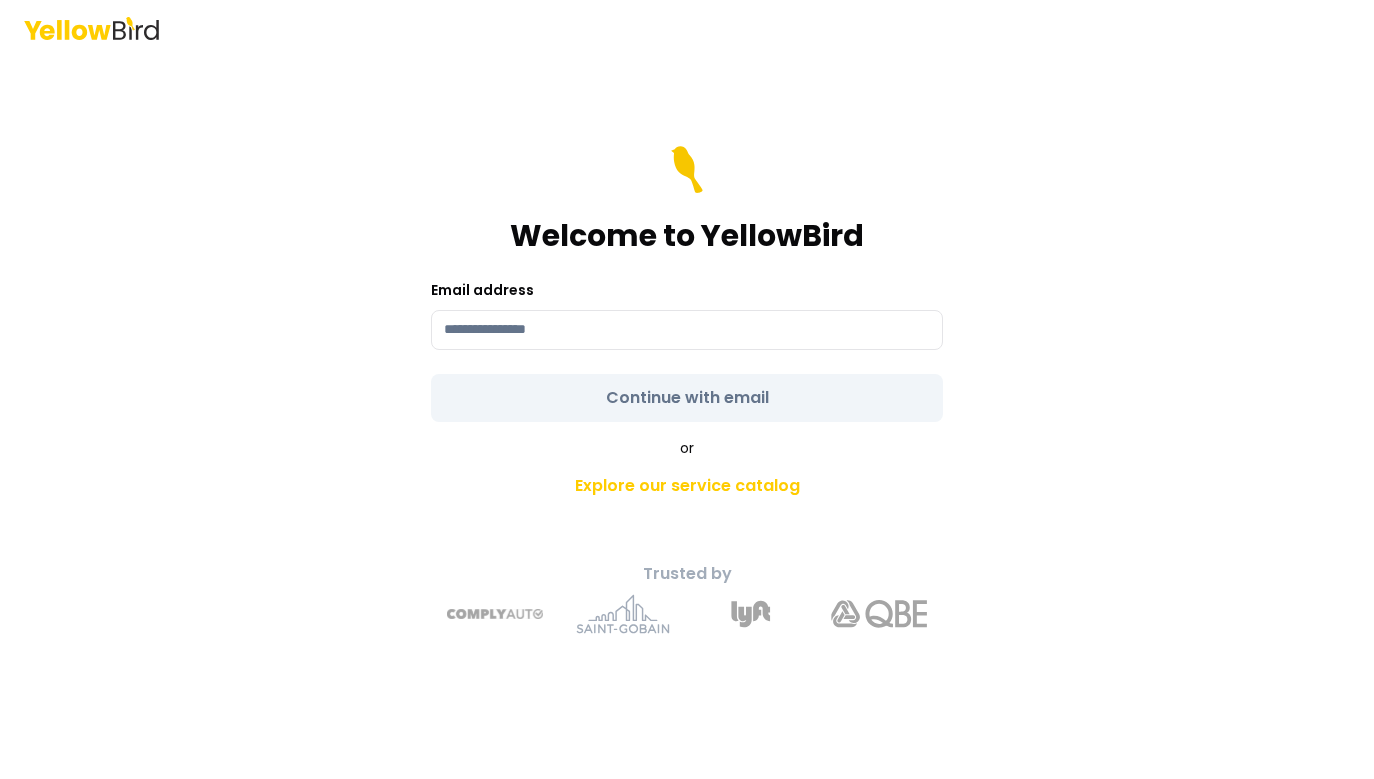 scroll, scrollTop: 0, scrollLeft: 0, axis: both 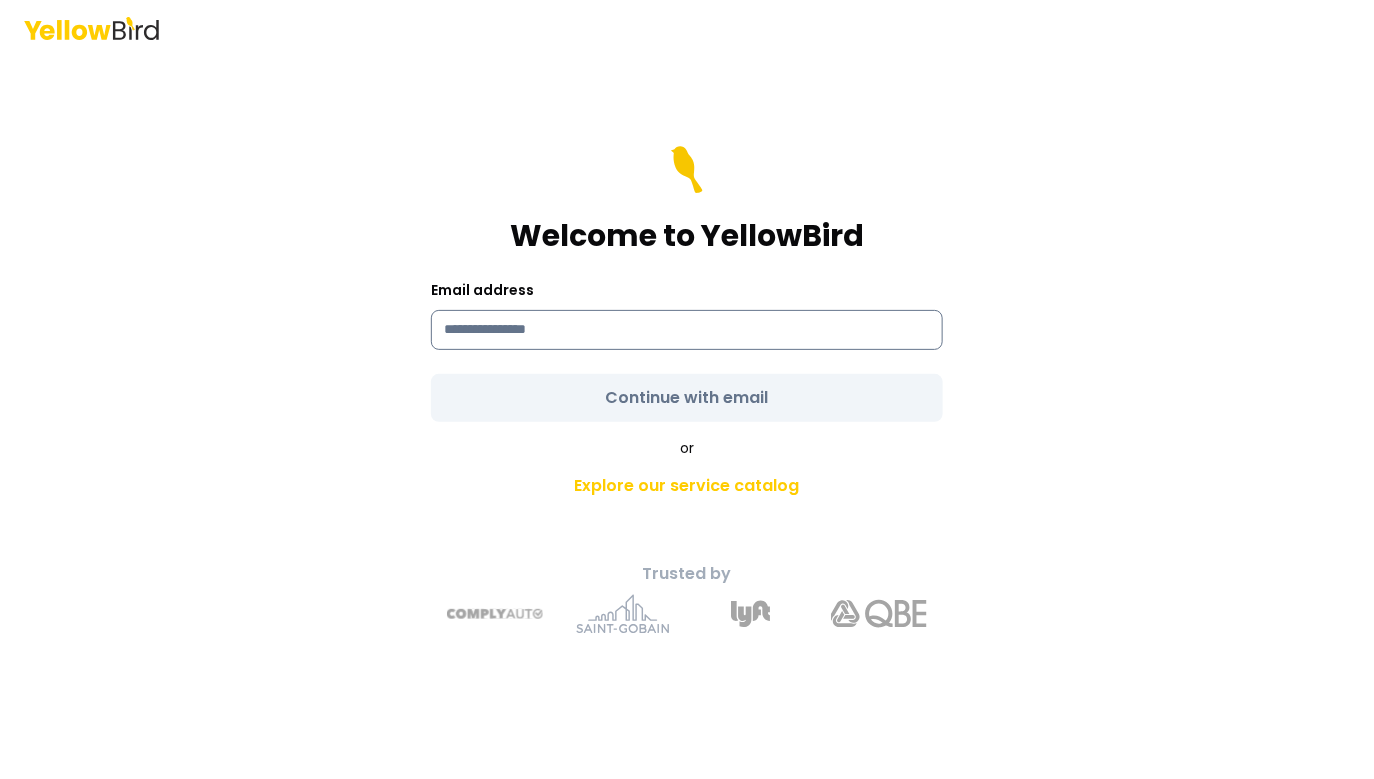 click at bounding box center (687, 330) 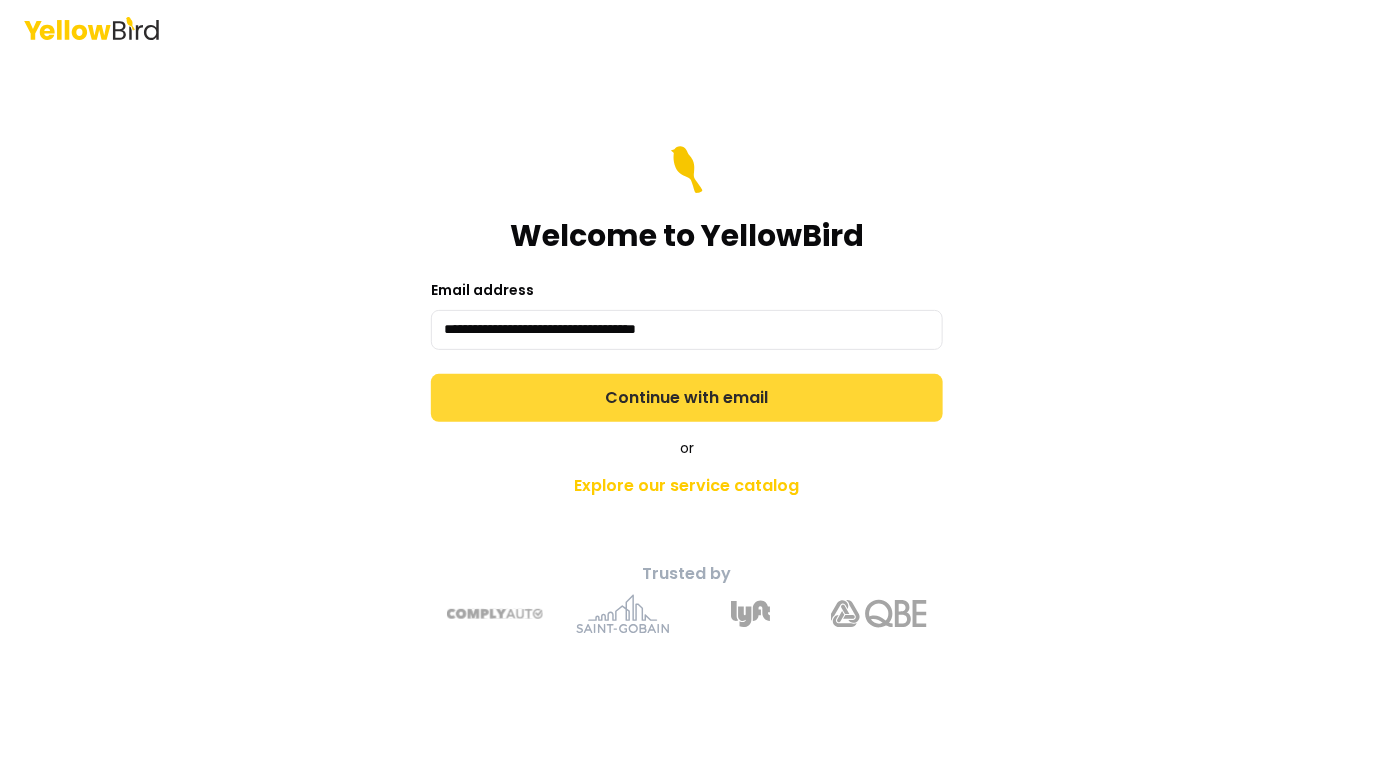 type on "**********" 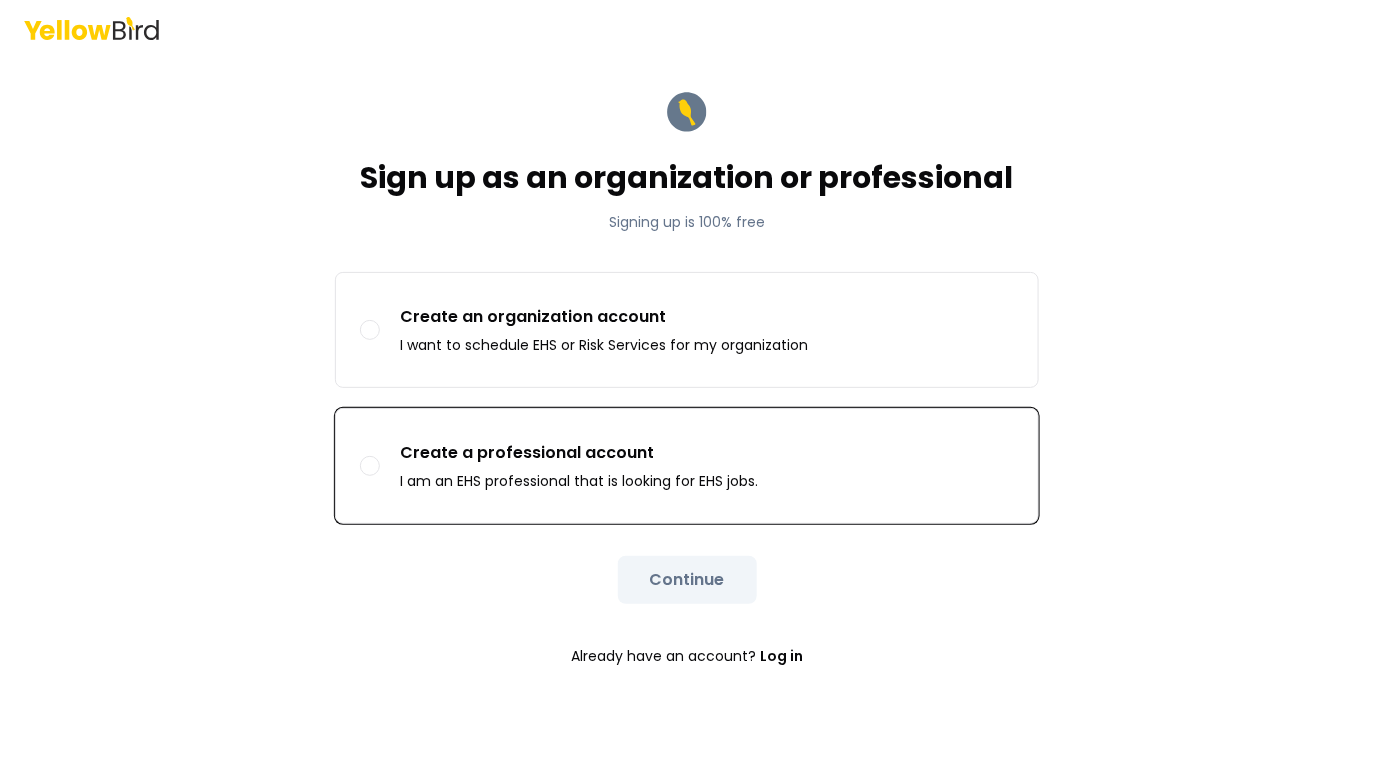 click on "Create a professional account" at bounding box center (579, 453) 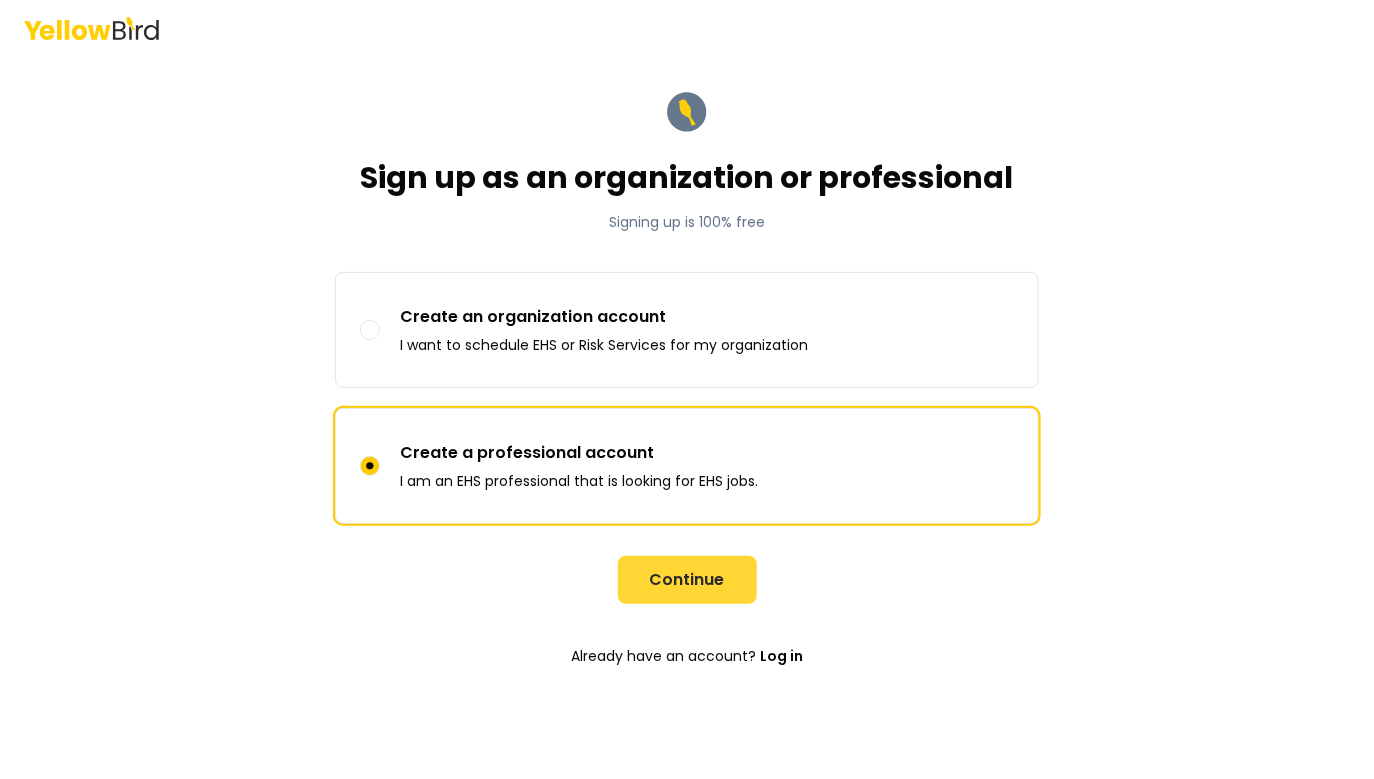 click on "Continue" at bounding box center (687, 580) 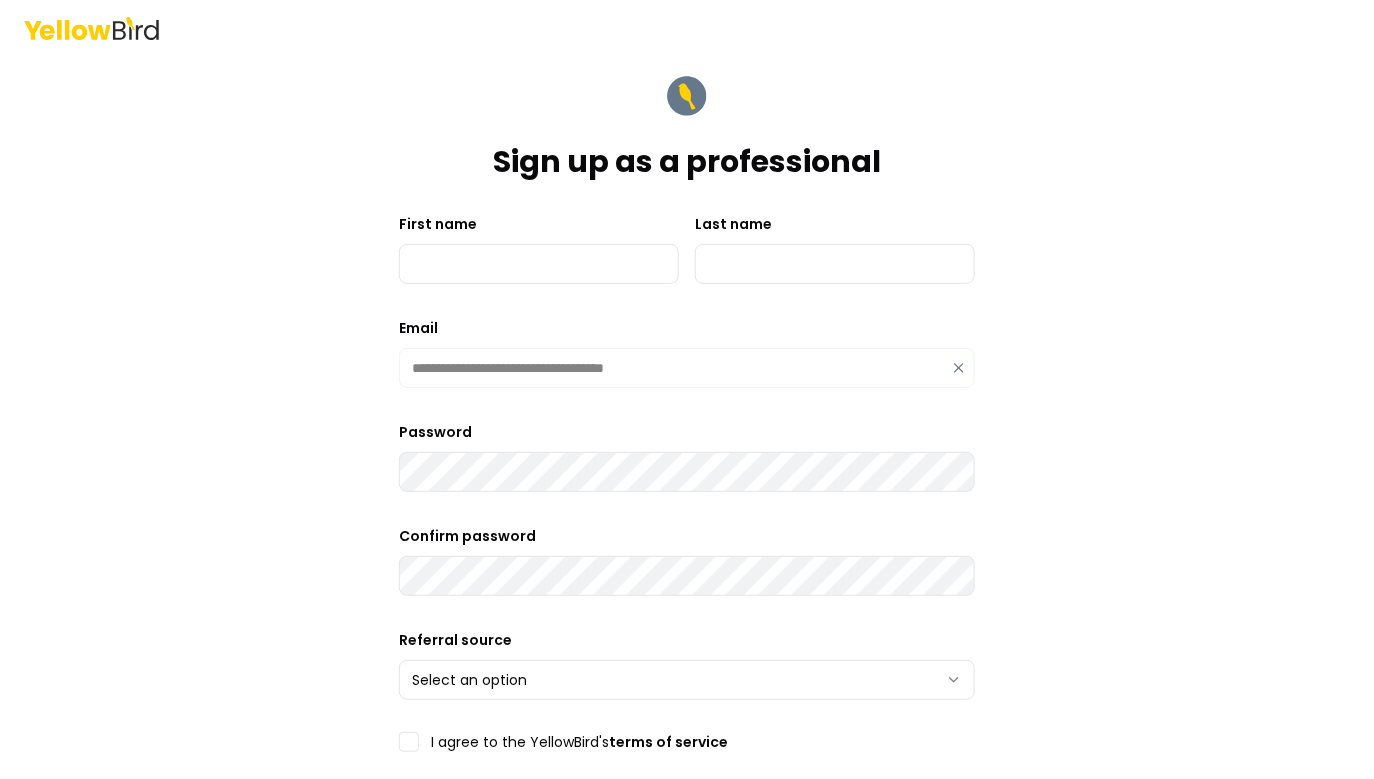type on "**********" 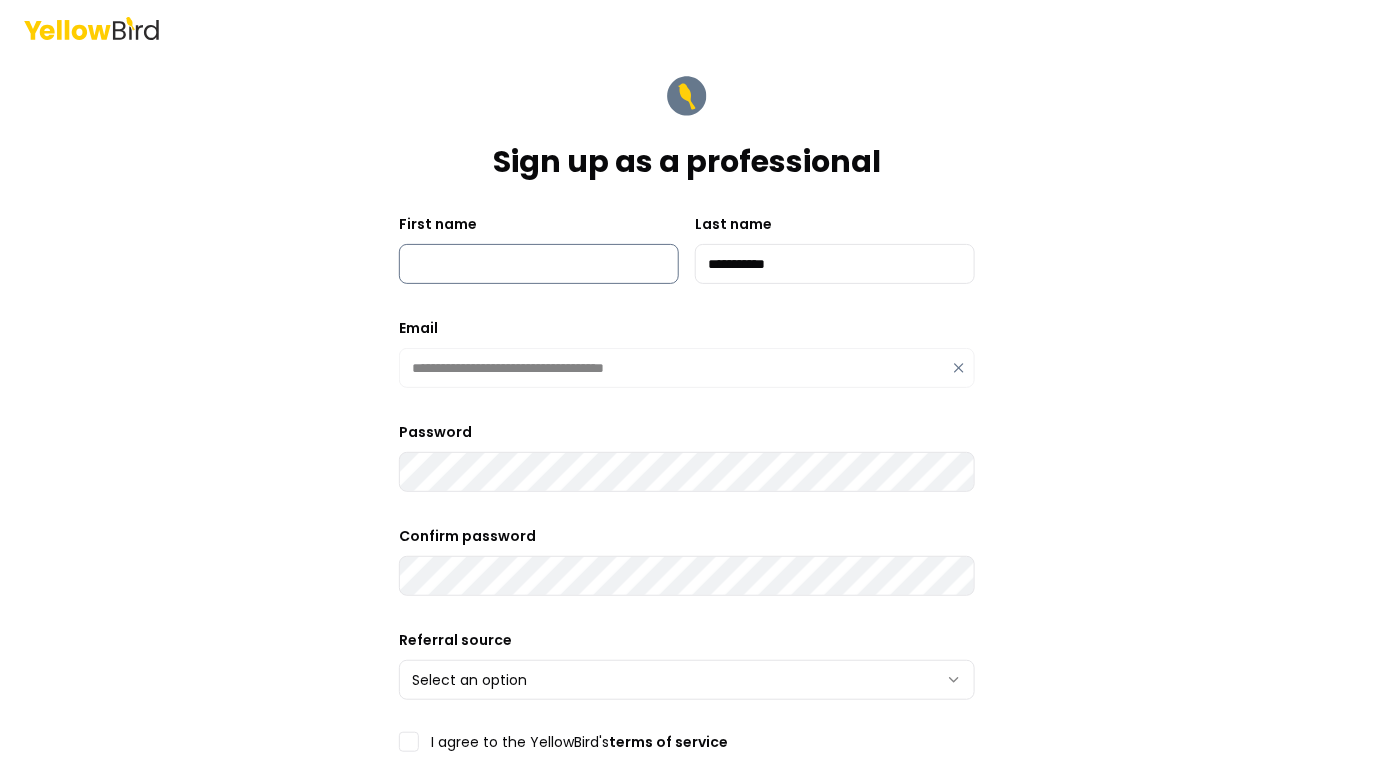 click on "First name" at bounding box center (539, 264) 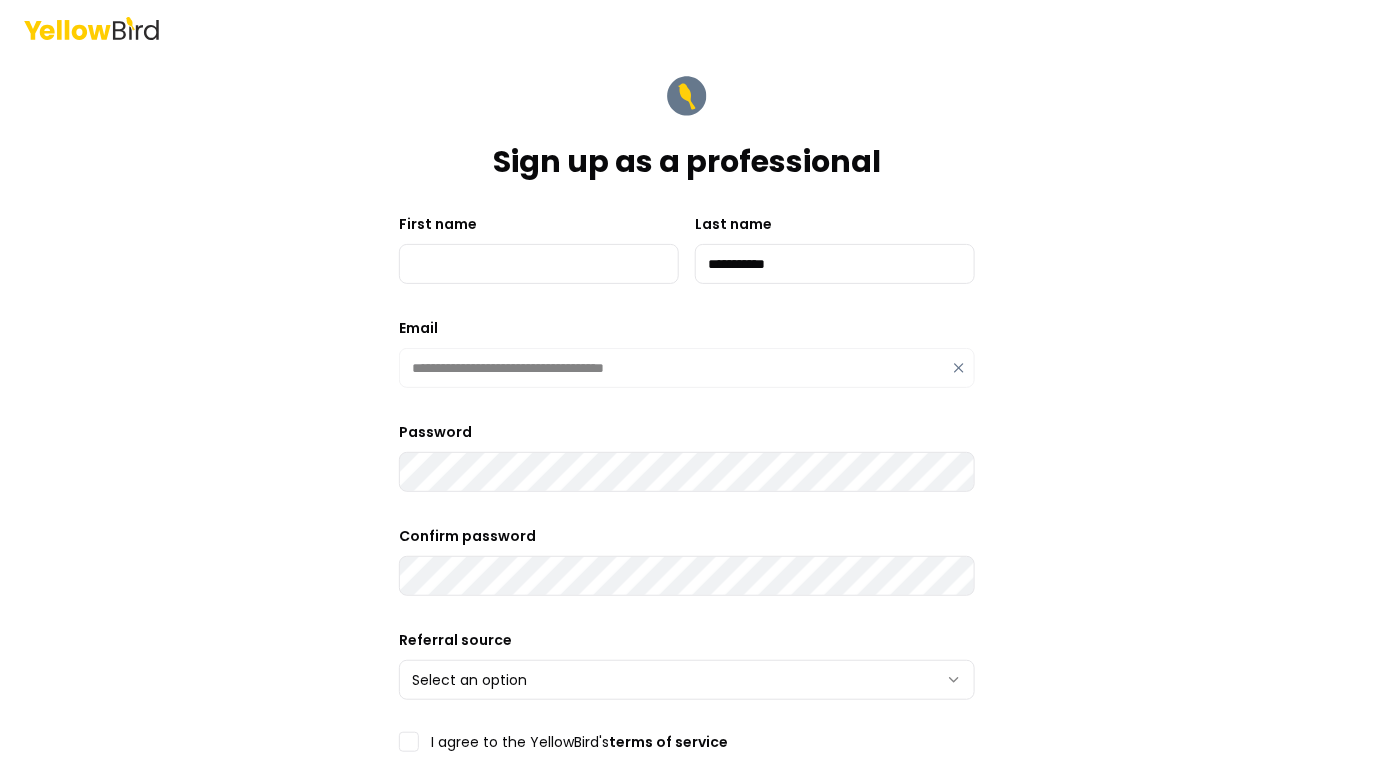 type on "*****" 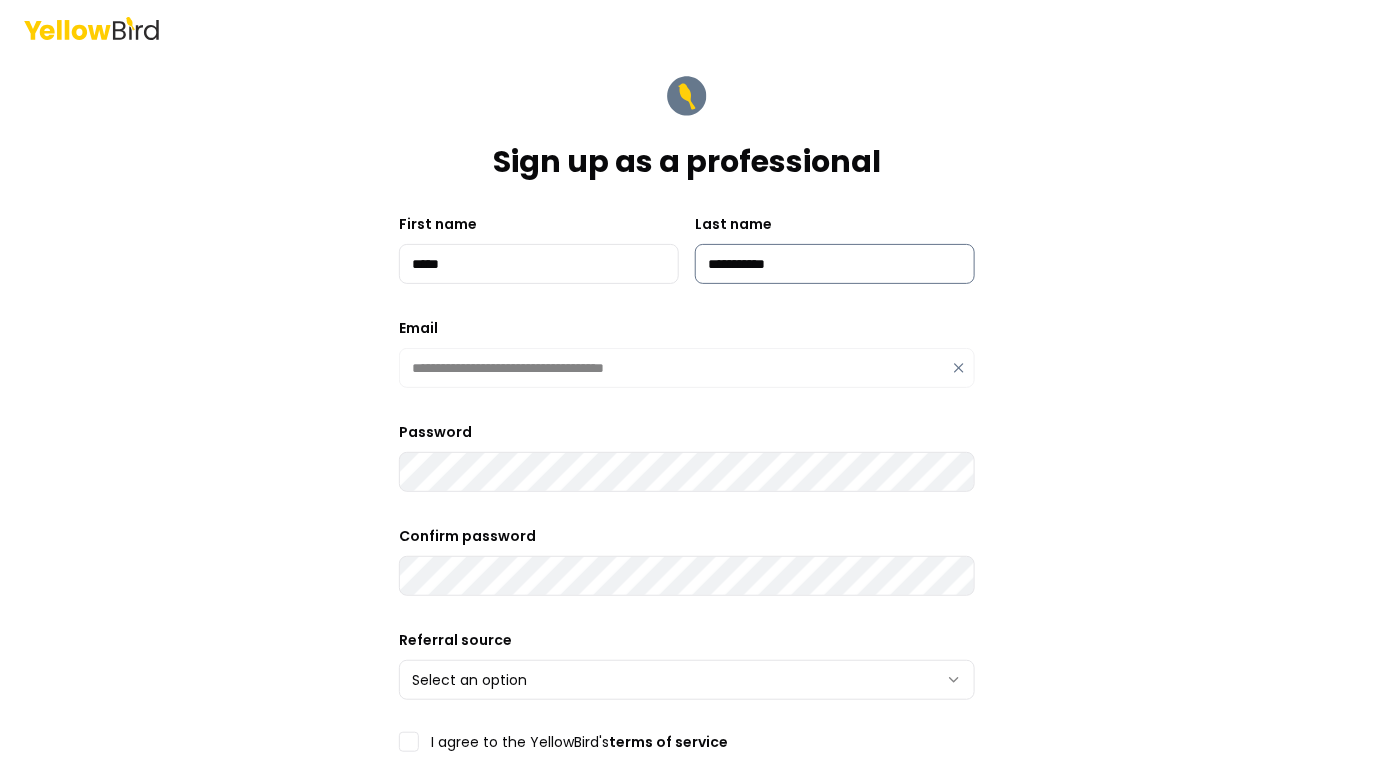 click on "**********" at bounding box center (835, 264) 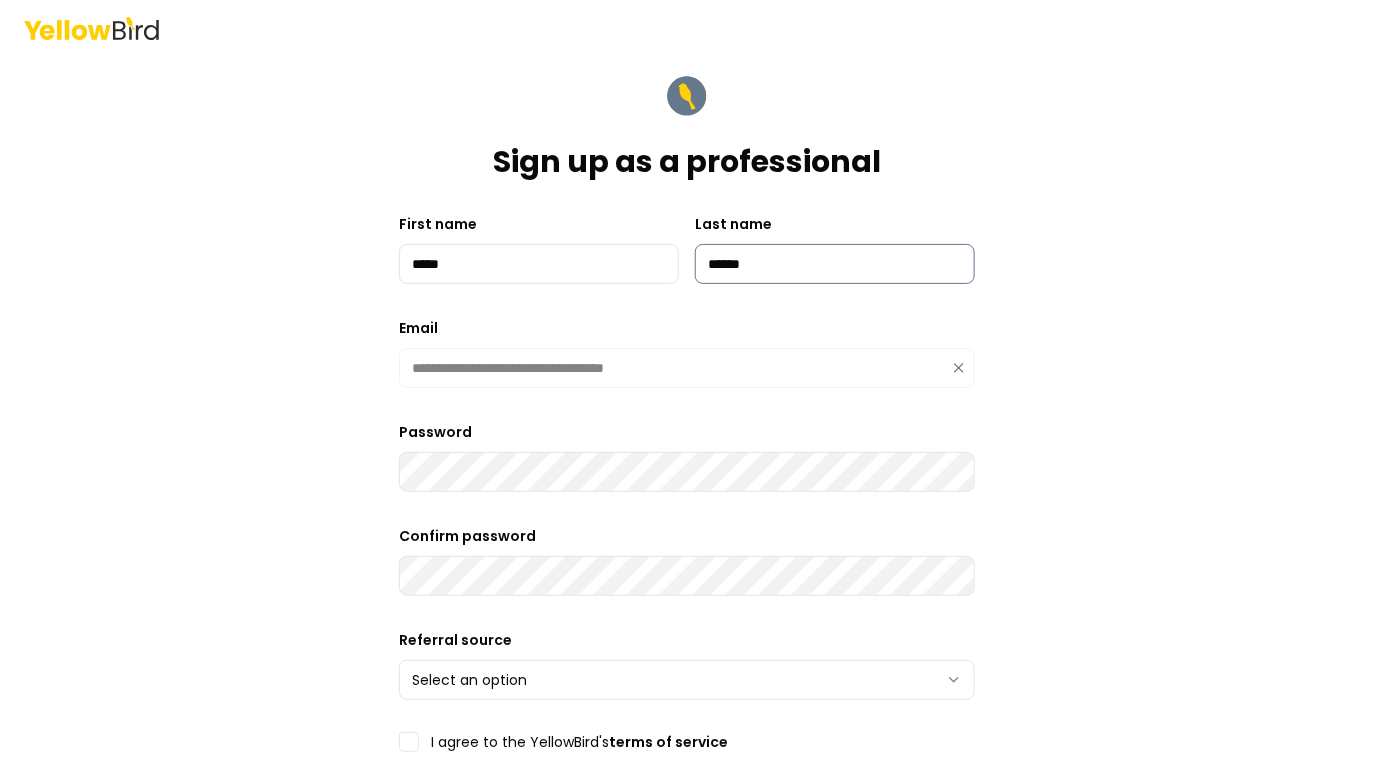 type on "******" 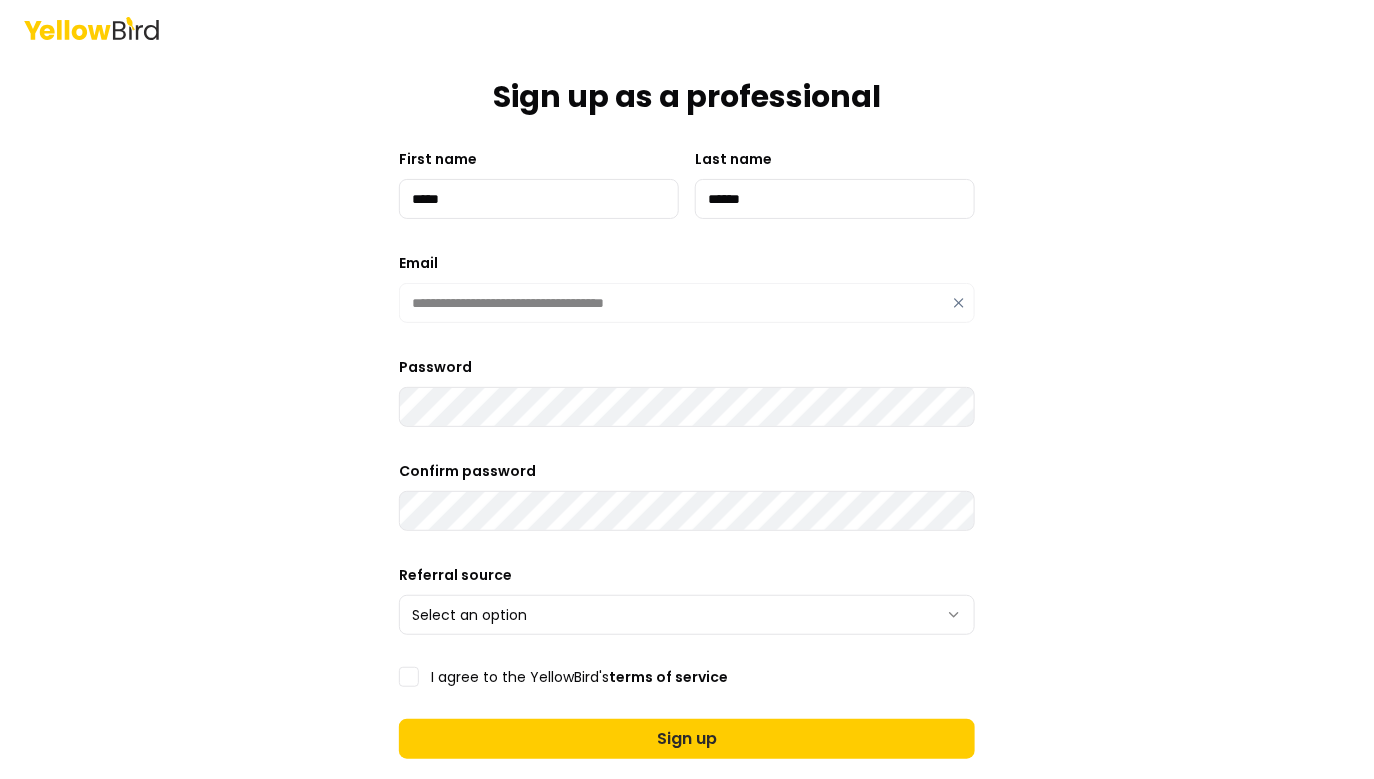 click on "**********" at bounding box center [687, 389] 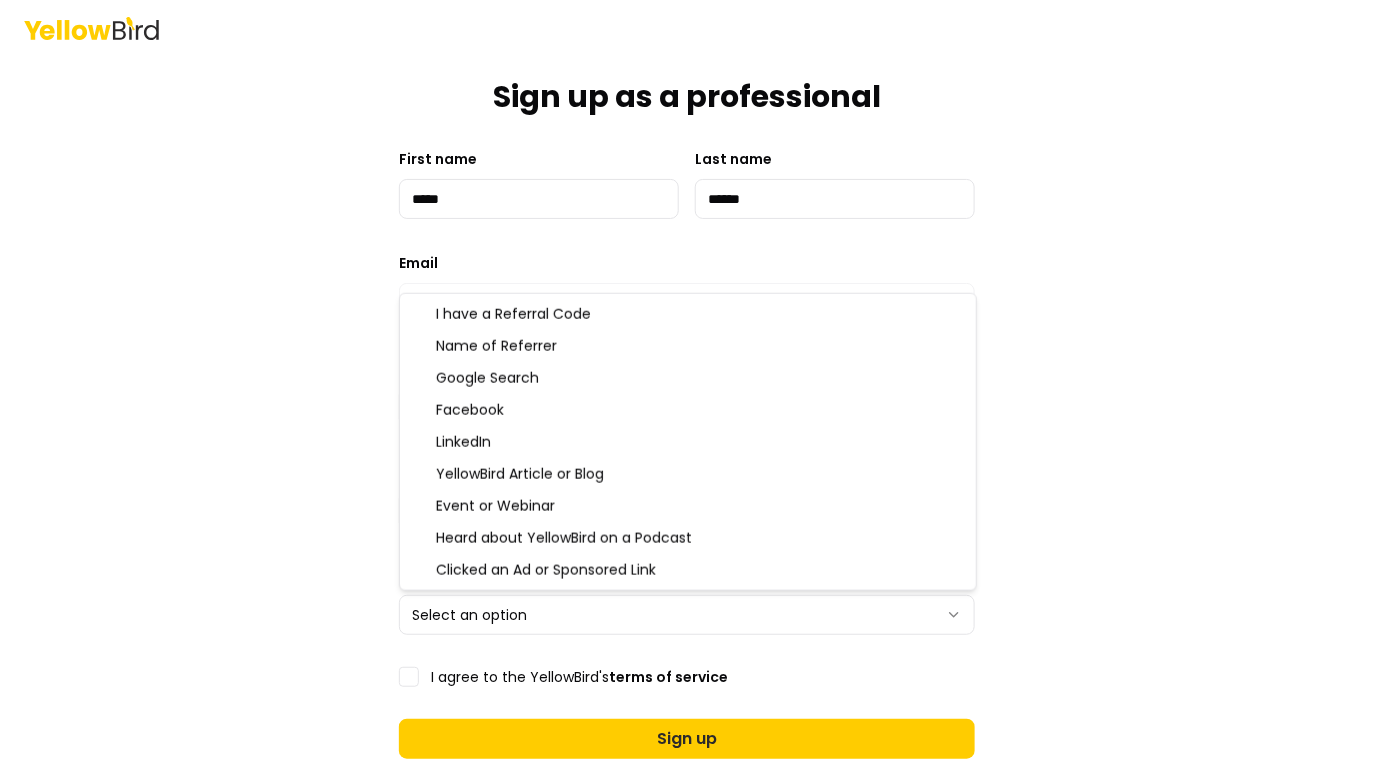 select on "**********" 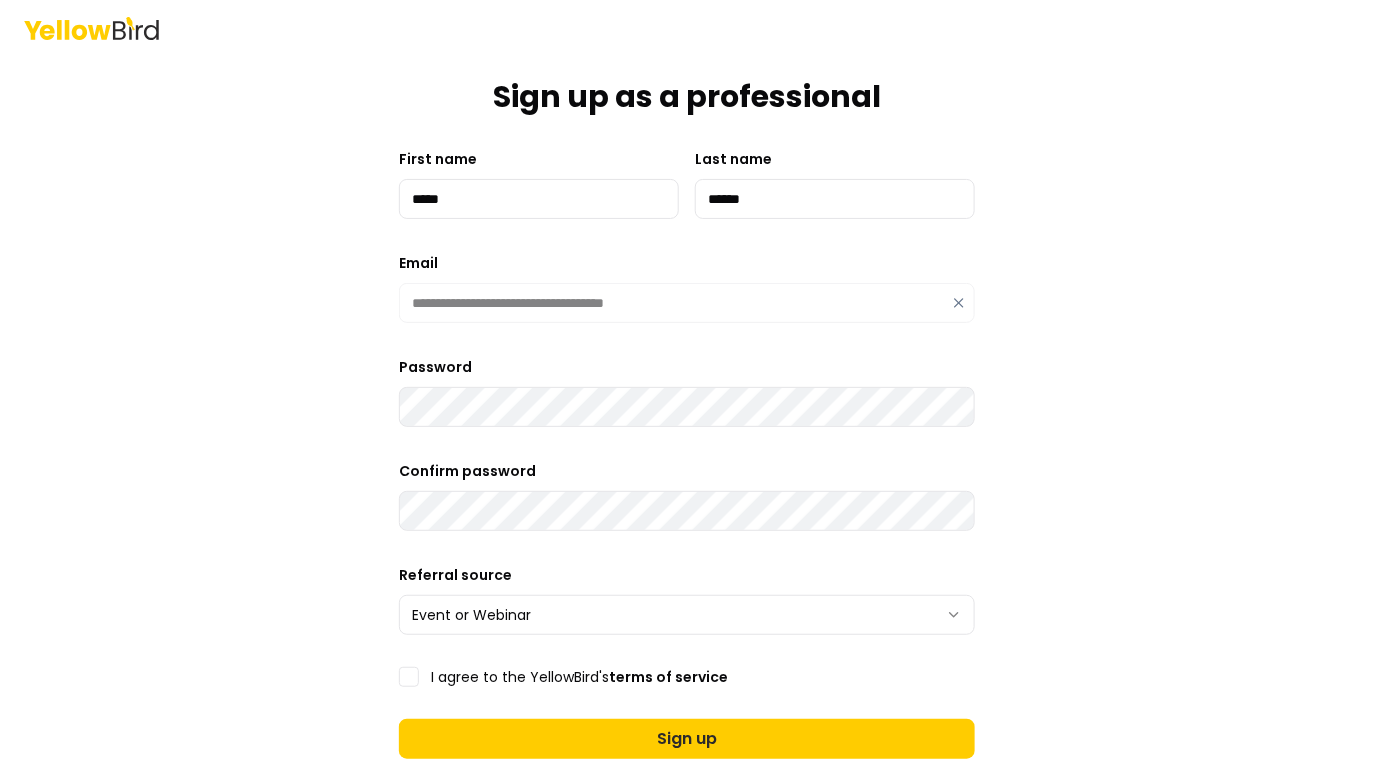 click on "I agree to the YellowBird's  terms of service" at bounding box center [409, 677] 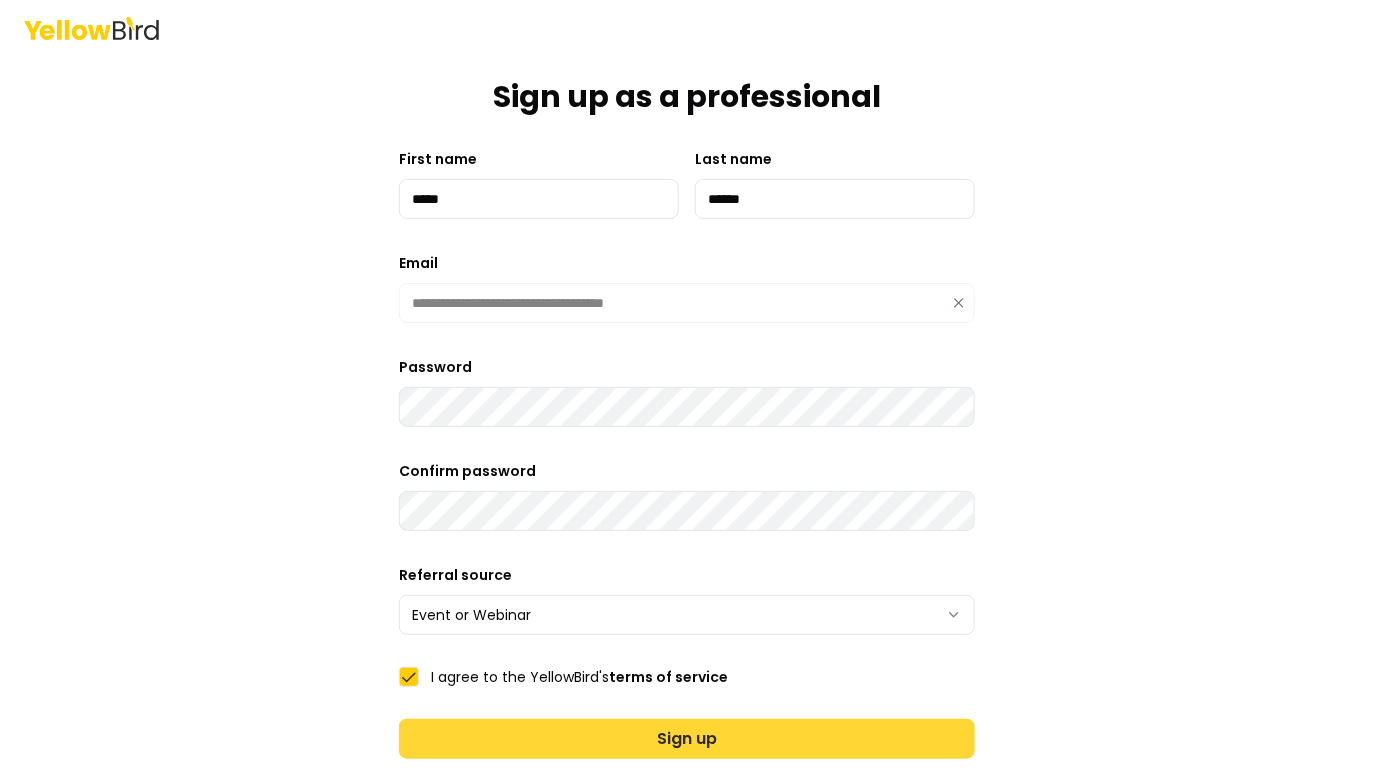 click on "Sign up" at bounding box center [687, 739] 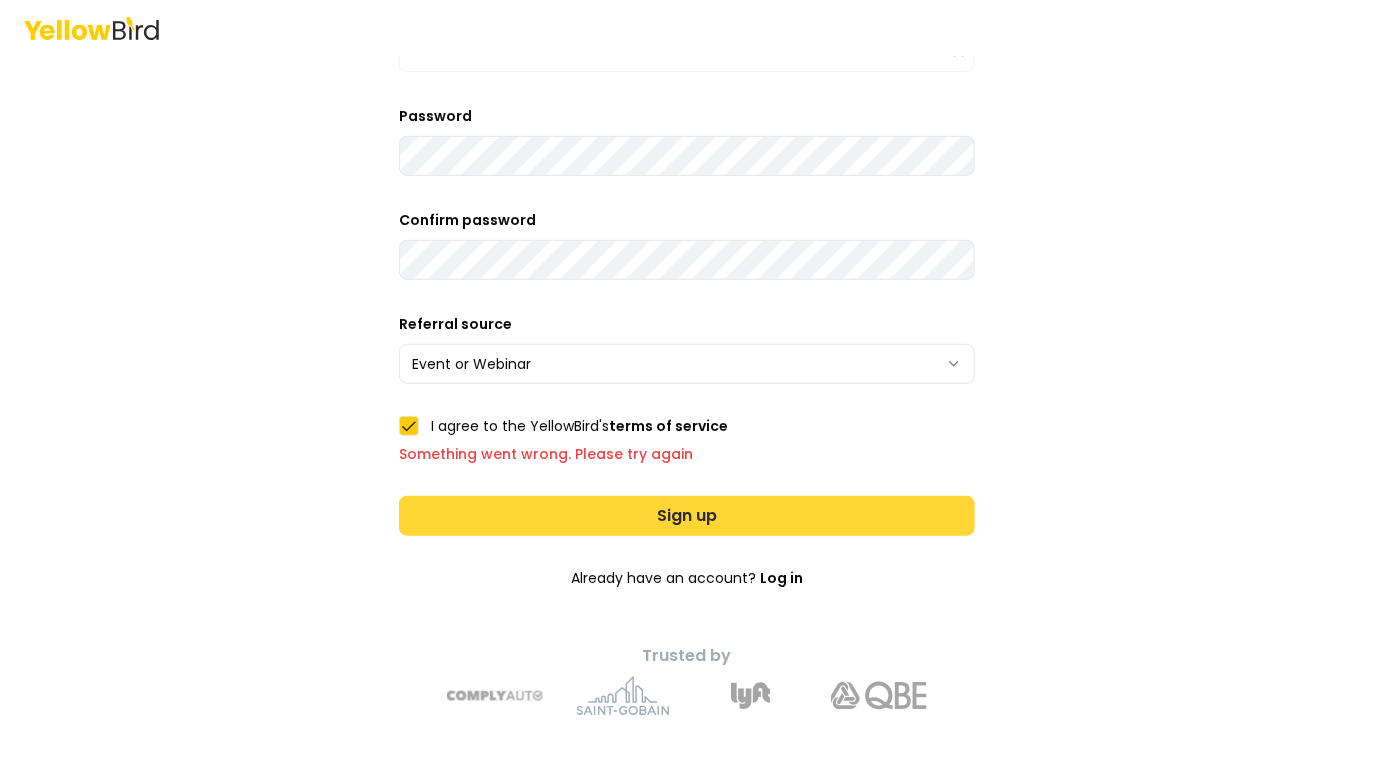 click on "Sign up" at bounding box center (687, 516) 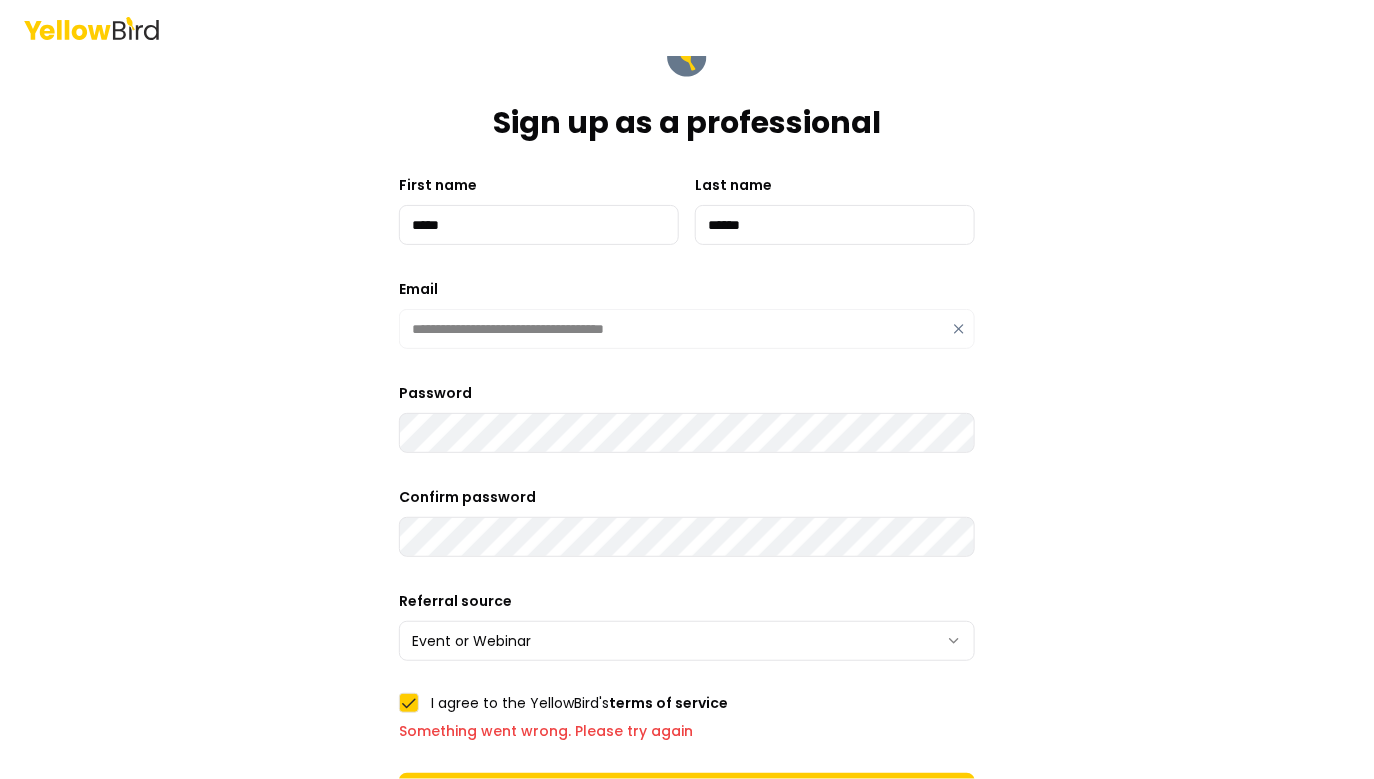 scroll, scrollTop: 0, scrollLeft: 0, axis: both 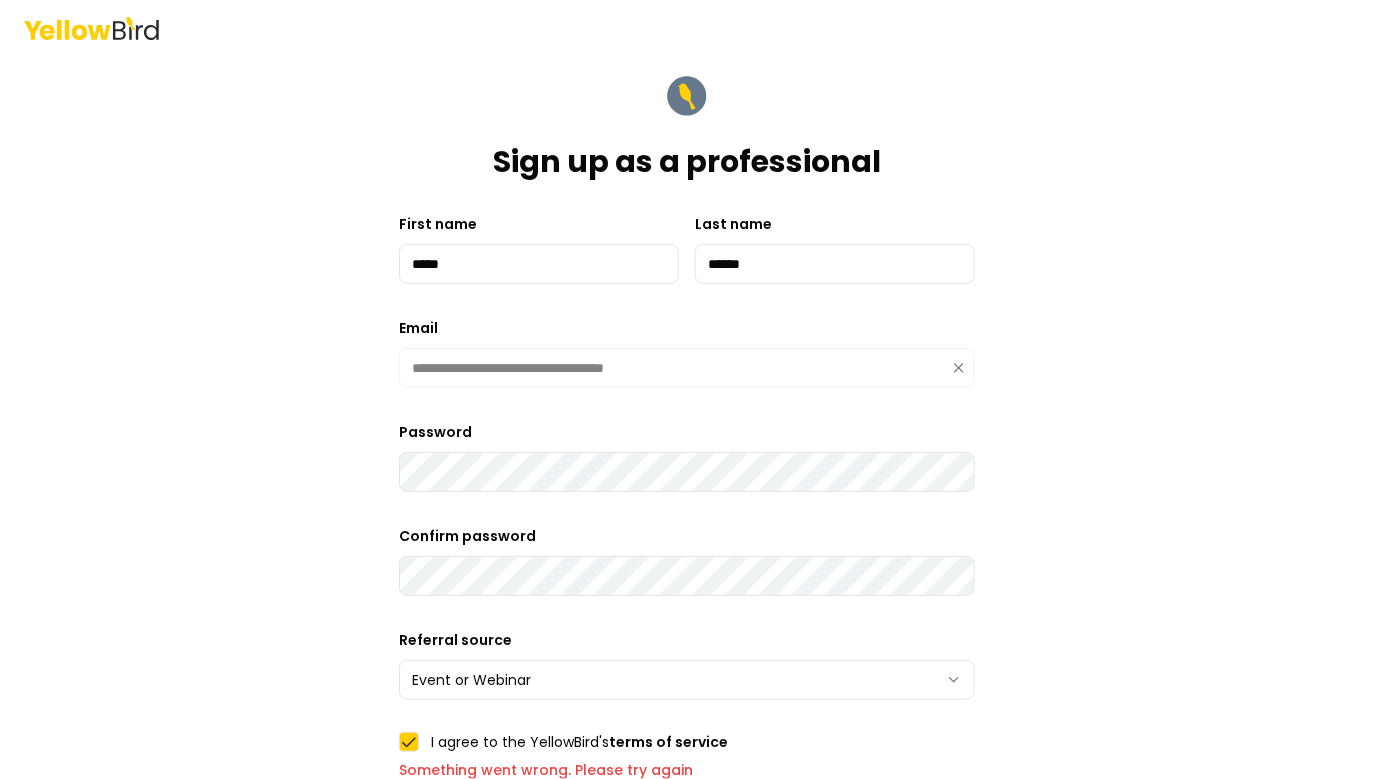 click 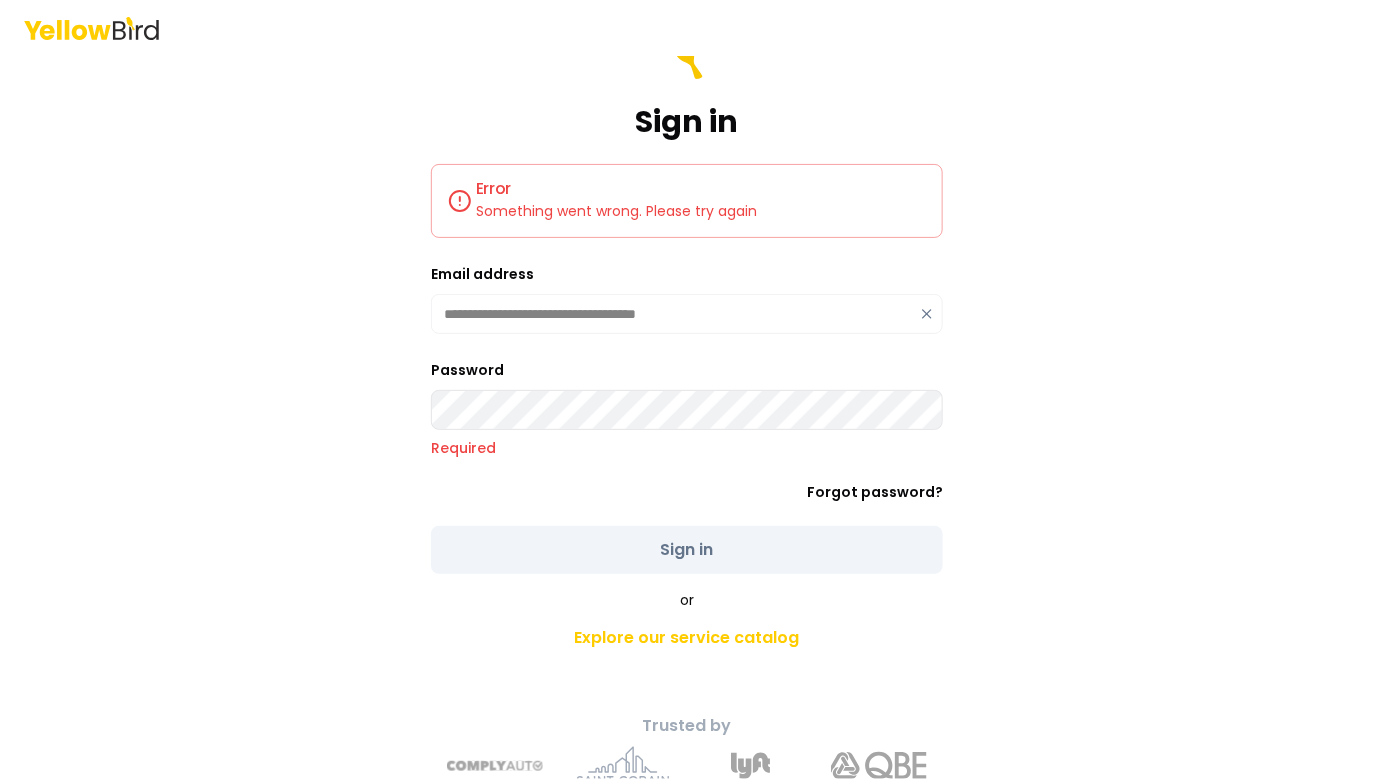 click 